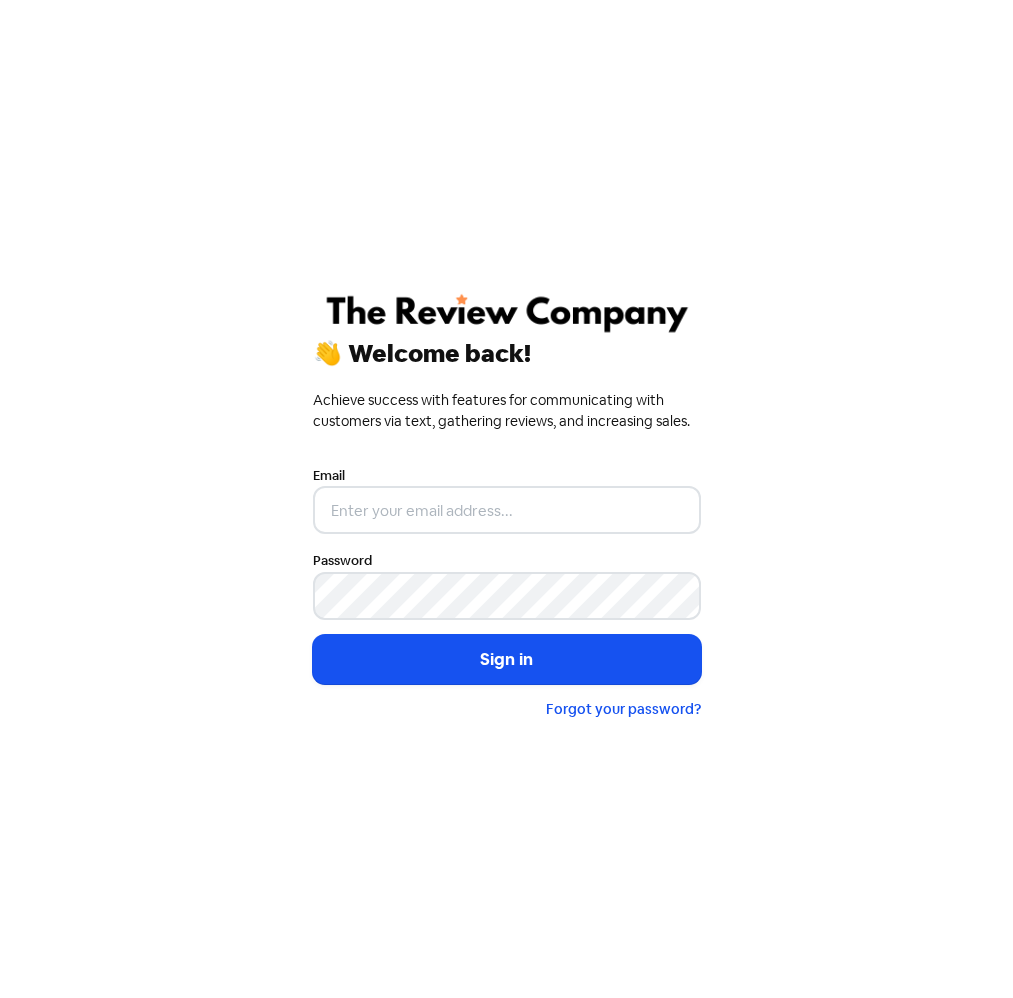 scroll, scrollTop: 0, scrollLeft: 0, axis: both 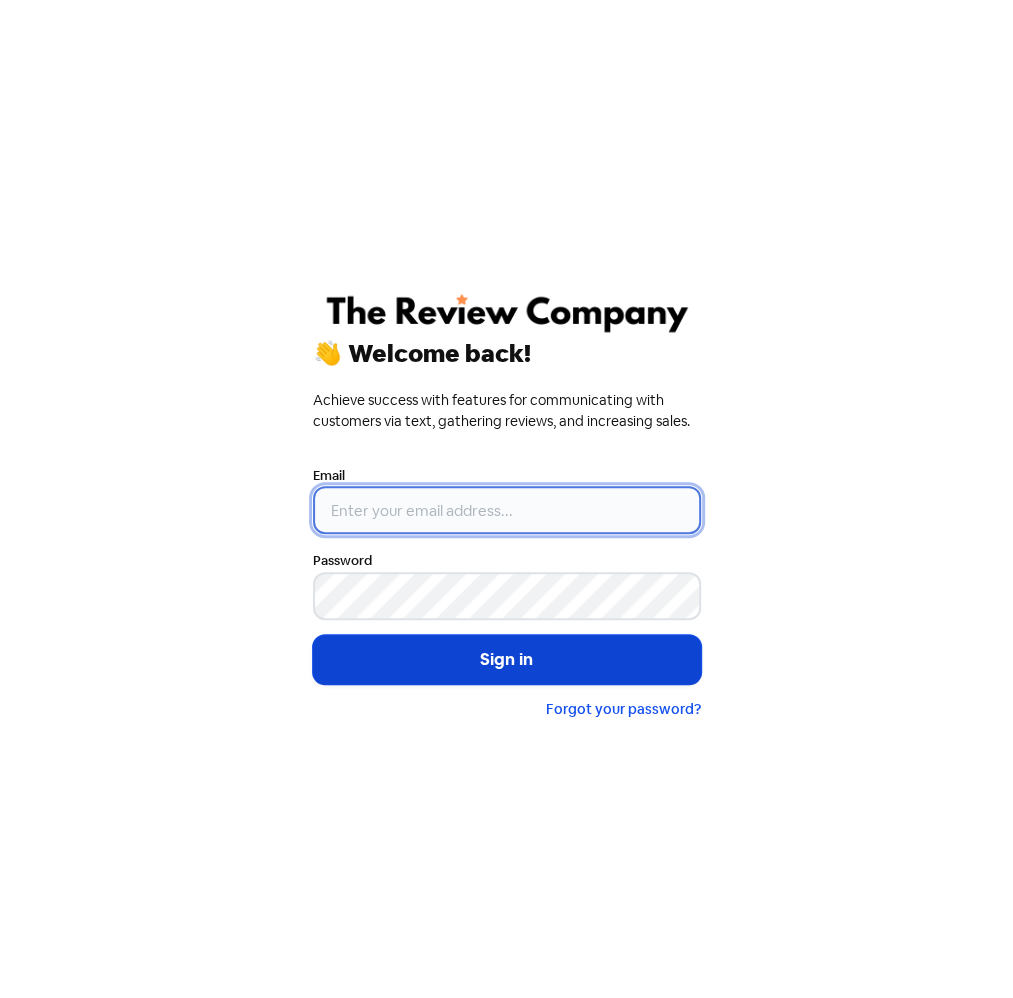 type on "[FIRSTNAME].[LASTNAME]@[DOMAIN].com.au" 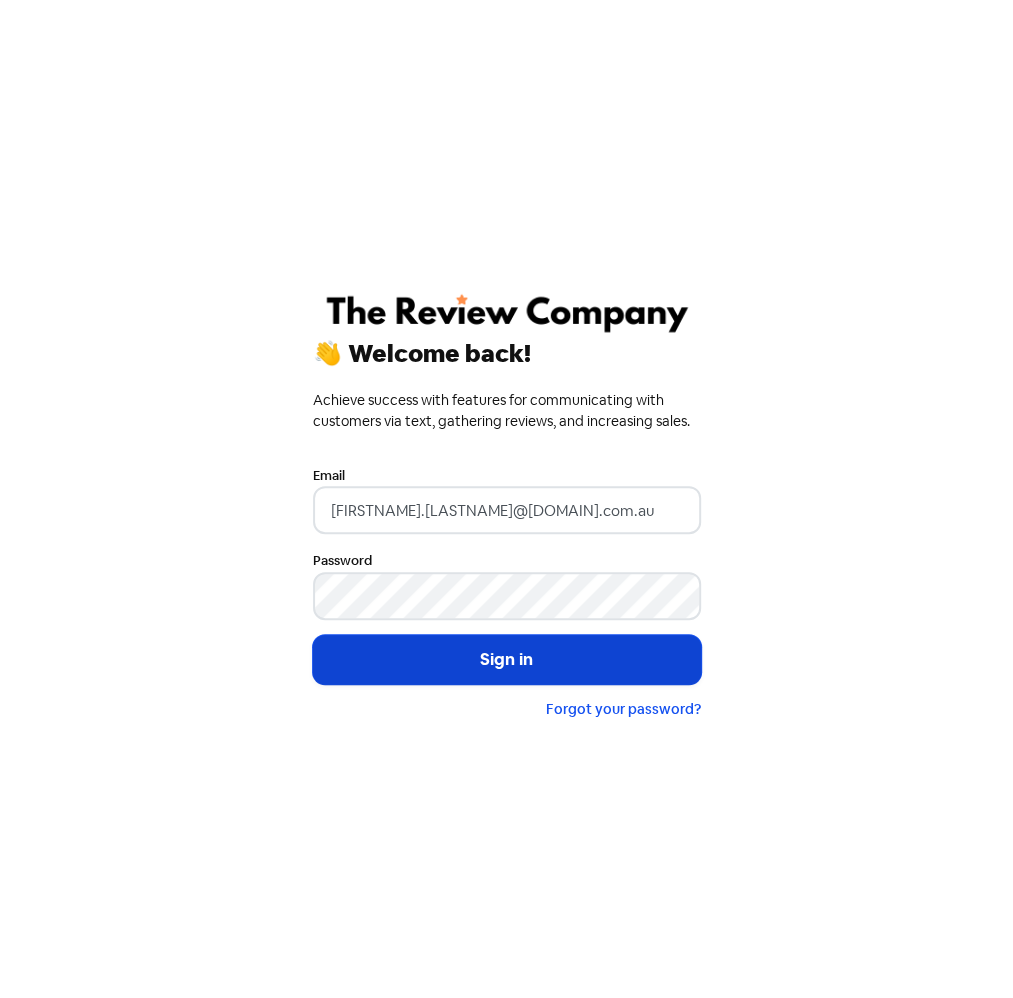 click on "Sign in" at bounding box center (507, 660) 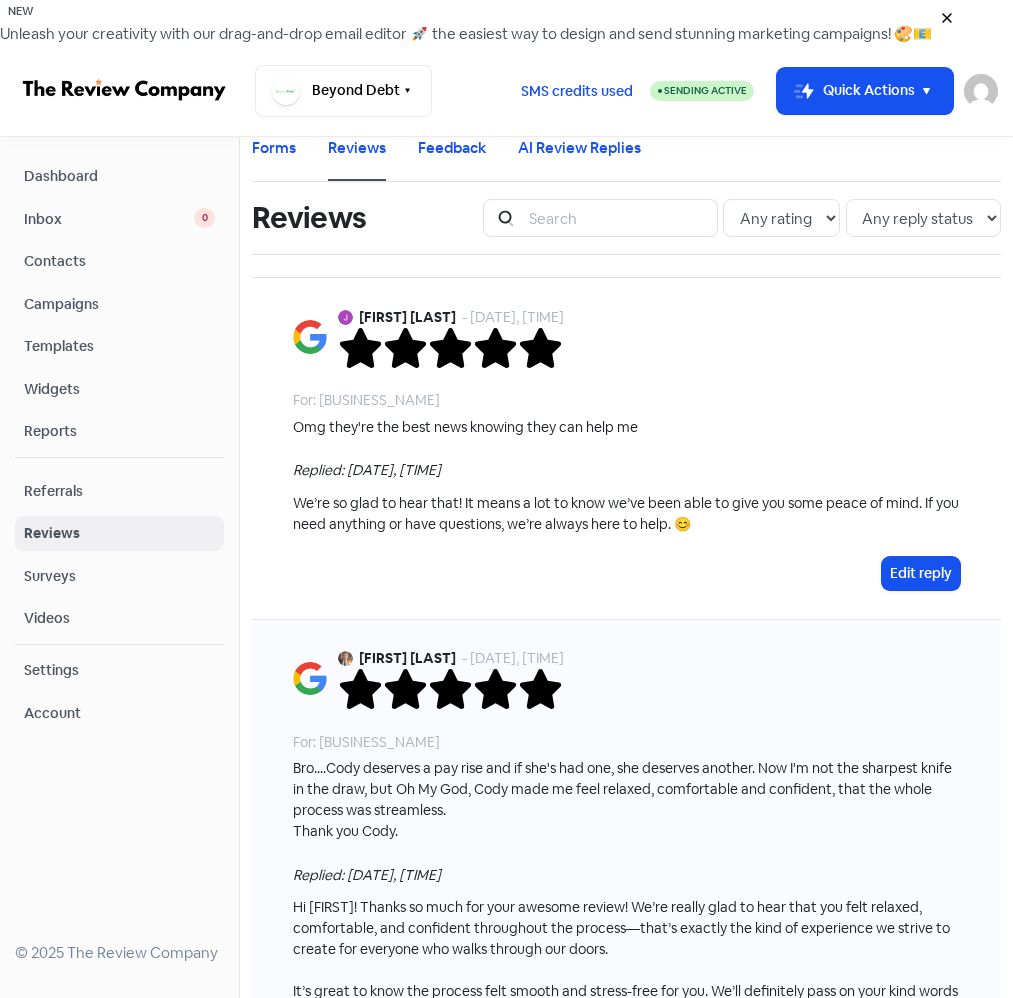 scroll, scrollTop: 0, scrollLeft: 0, axis: both 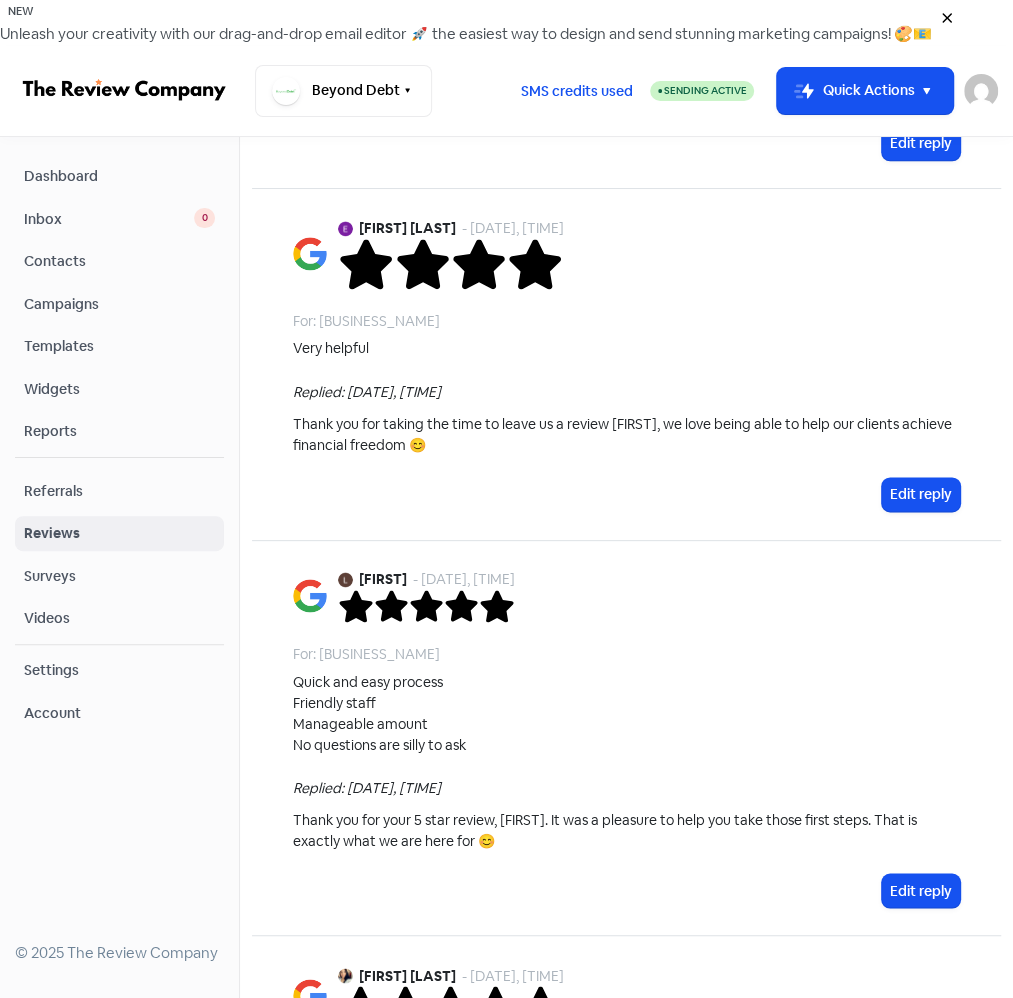 click on "Inbox" at bounding box center (109, 219) 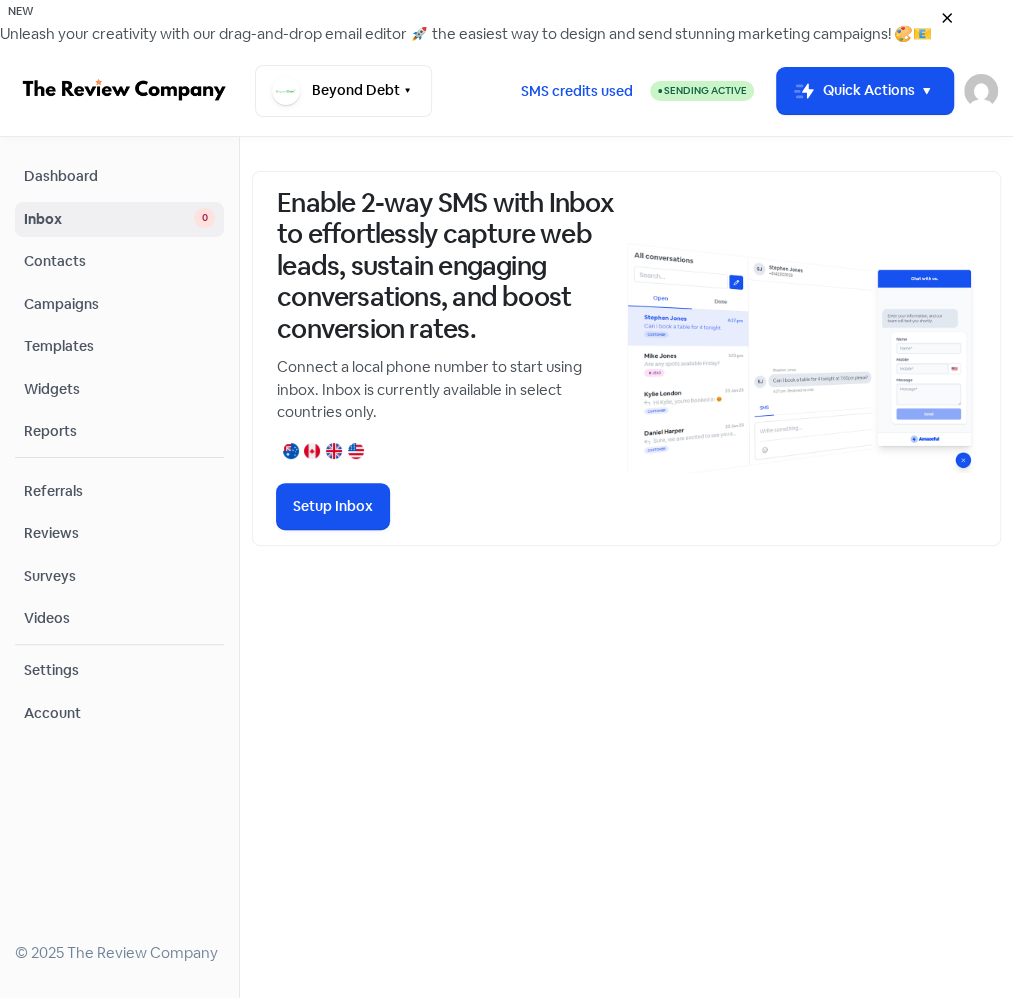 click on "Templates" at bounding box center [119, 346] 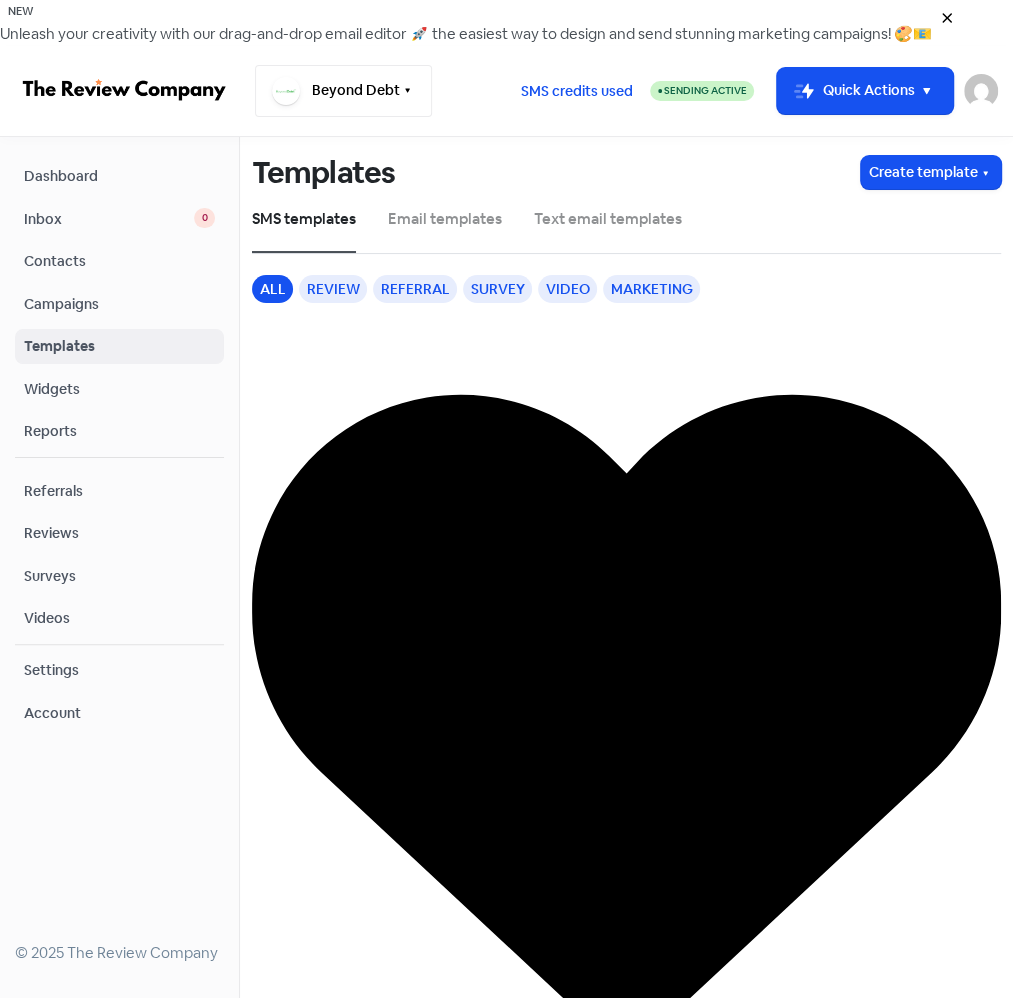 click at bounding box center [407, 90] 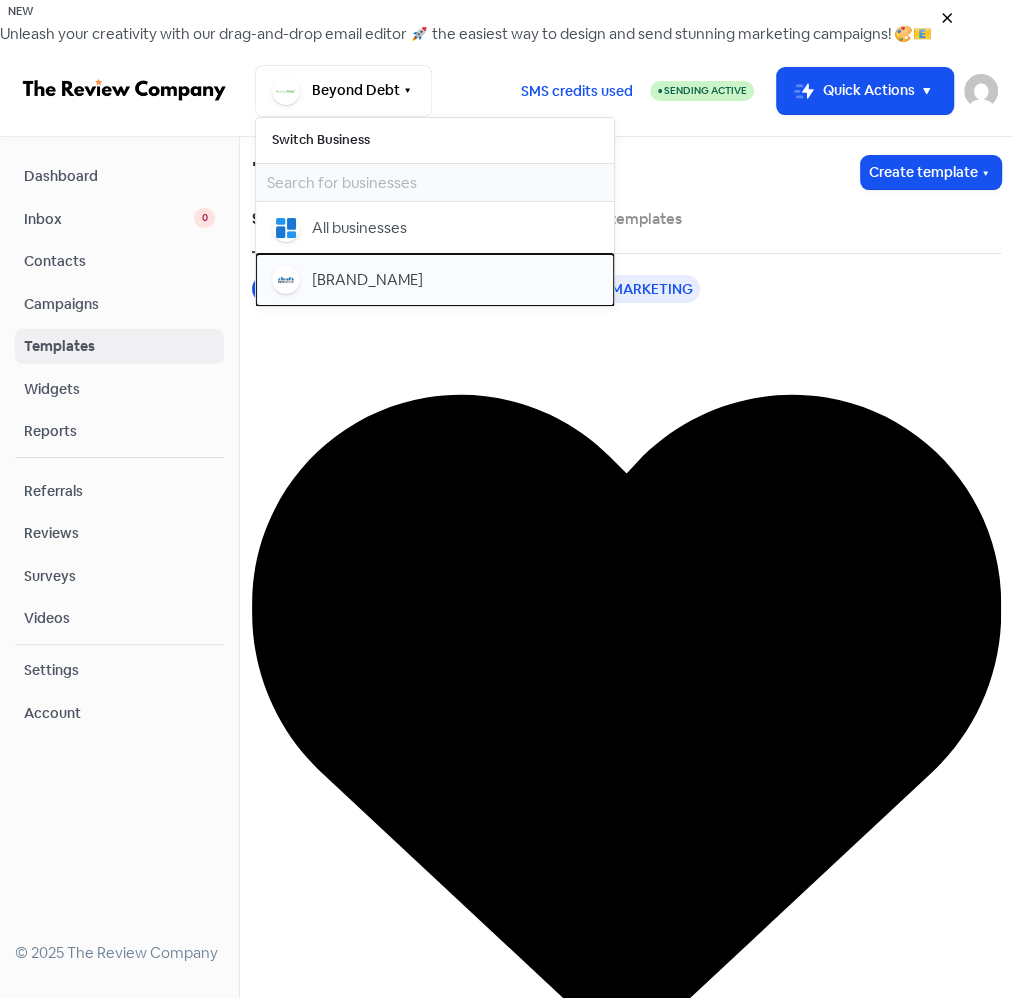 click on "[BRAND_NAME]" at bounding box center [359, 228] 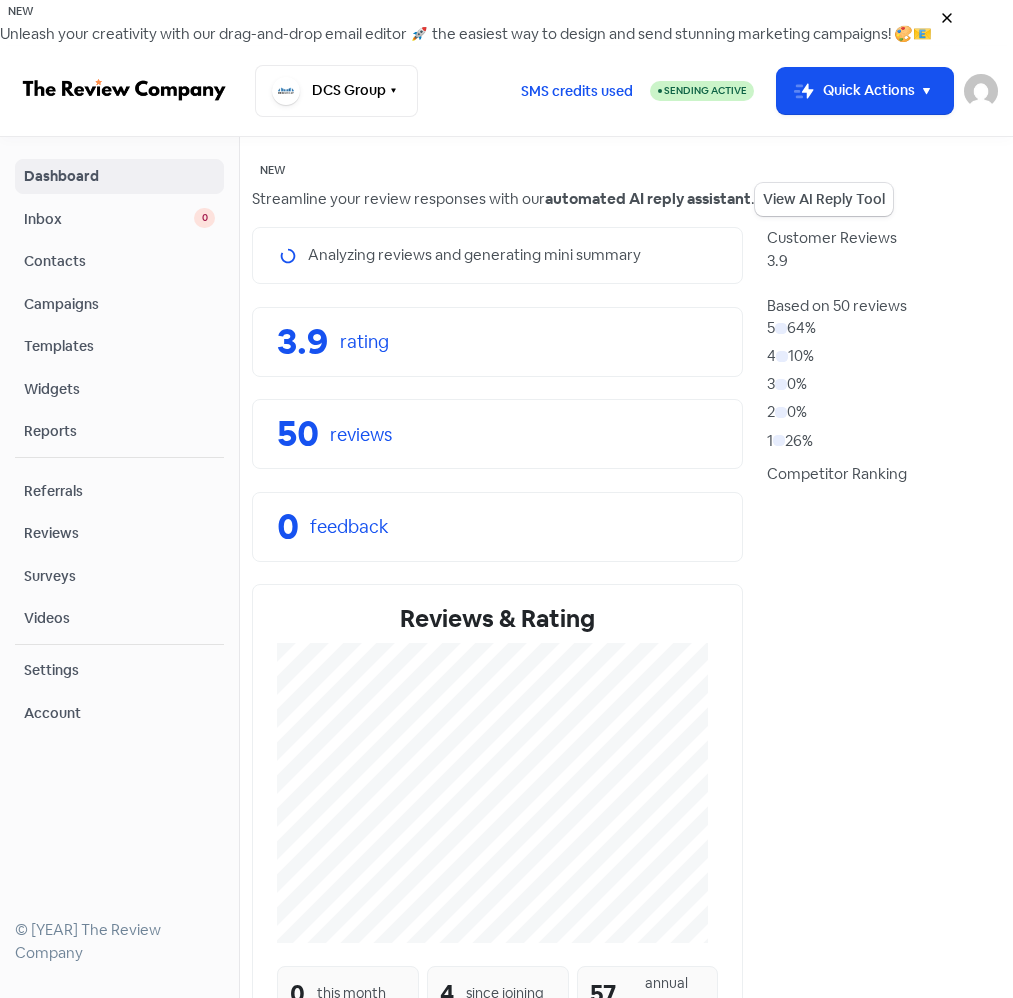 scroll, scrollTop: 0, scrollLeft: 0, axis: both 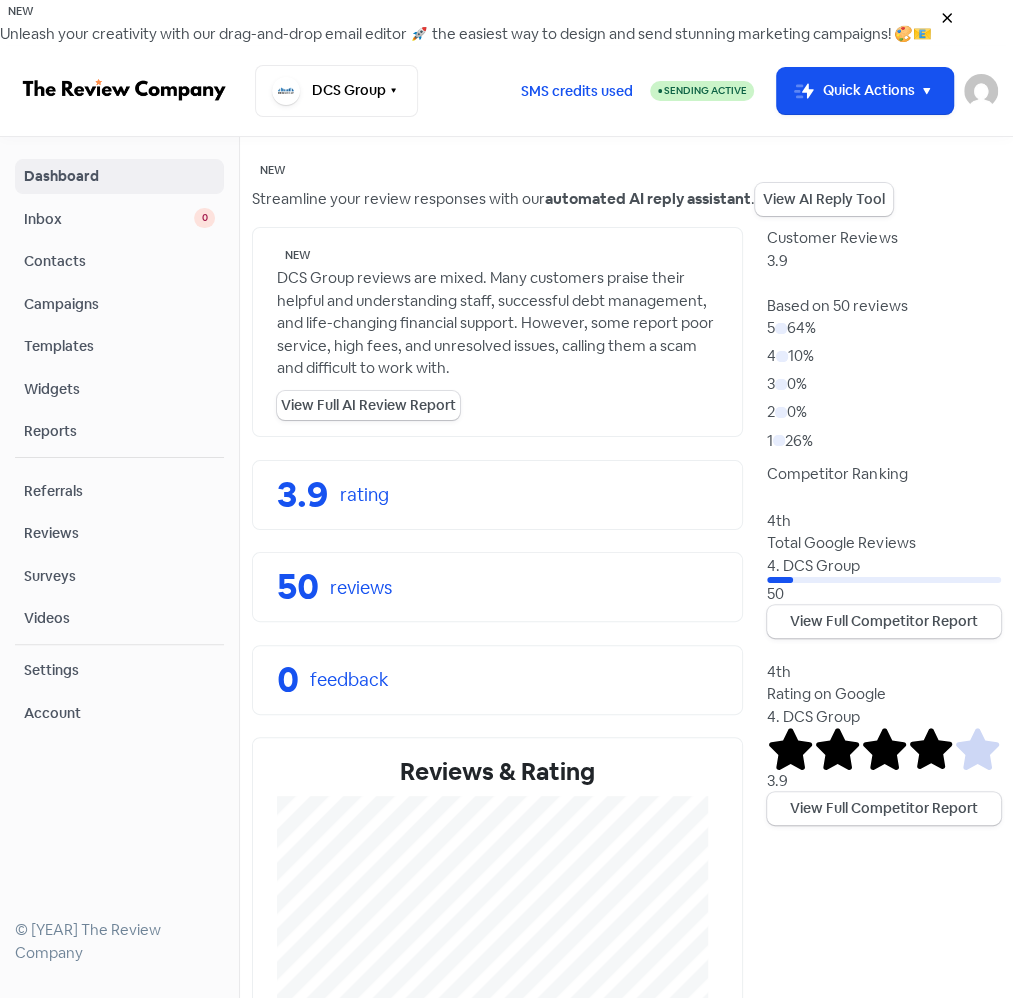 click on "Reviews" at bounding box center (119, 533) 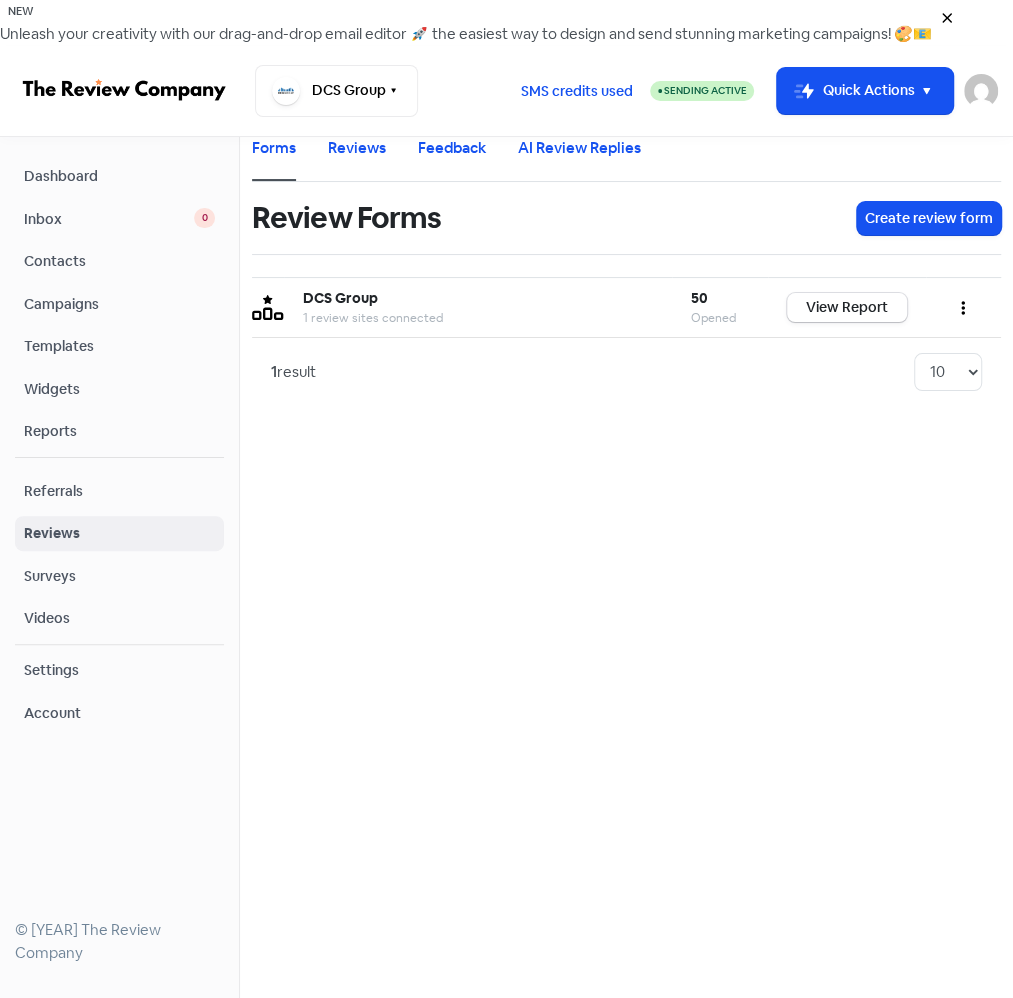 click on "Templates" at bounding box center [119, 346] 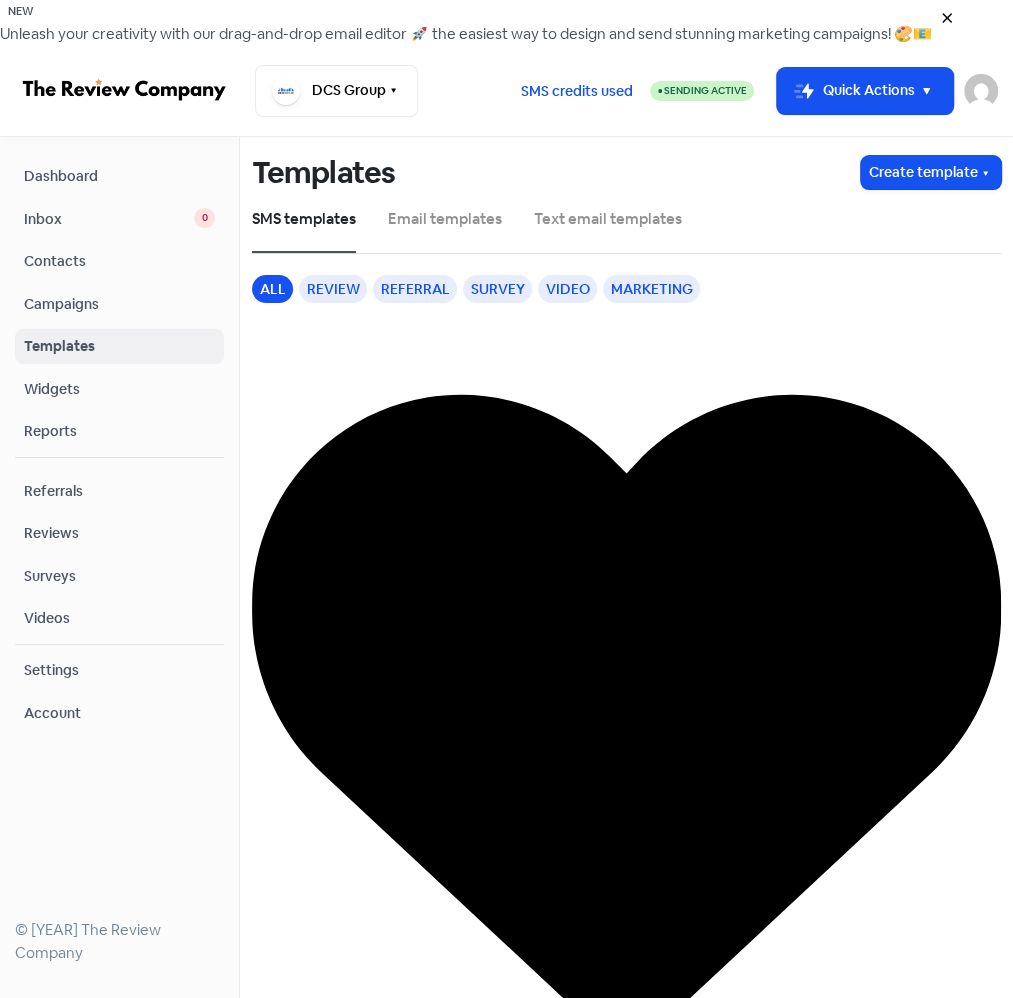 click on "Inbox" at bounding box center (109, 219) 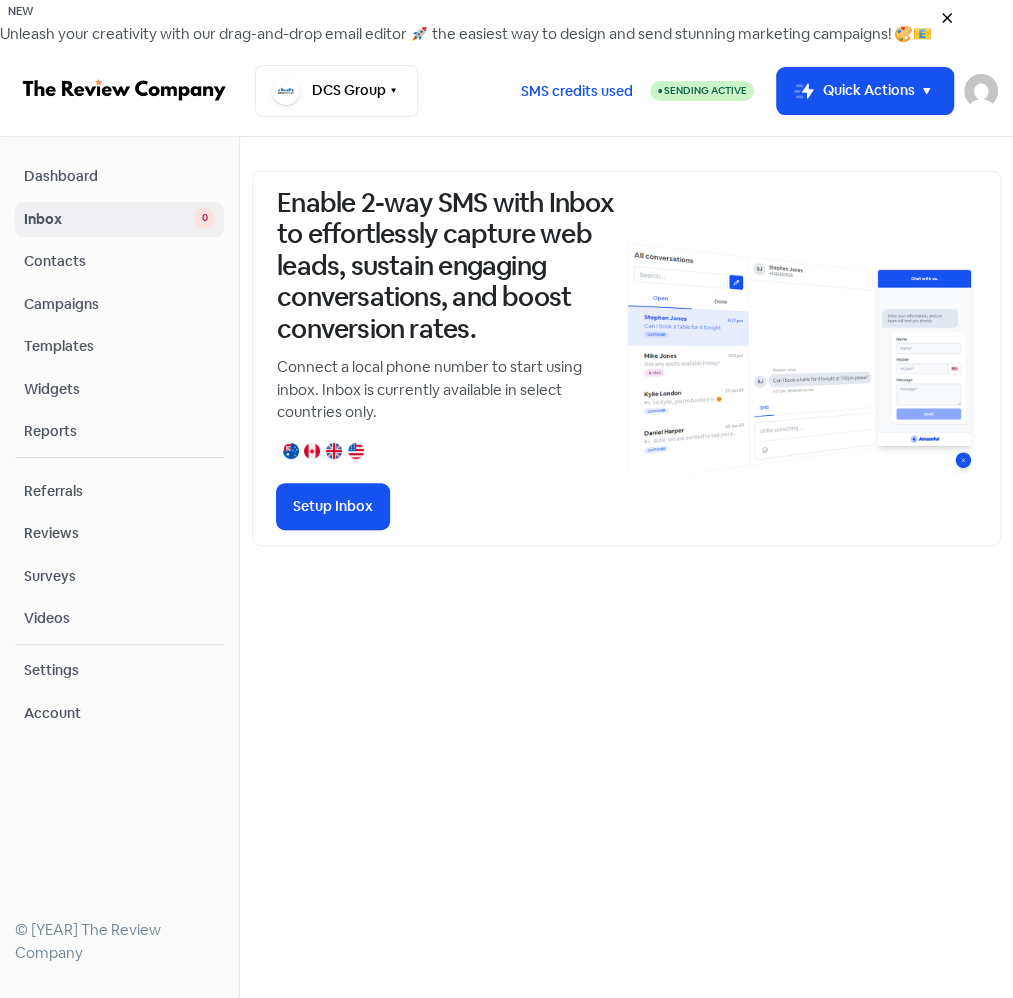 click on "Dashboard" at bounding box center [119, 176] 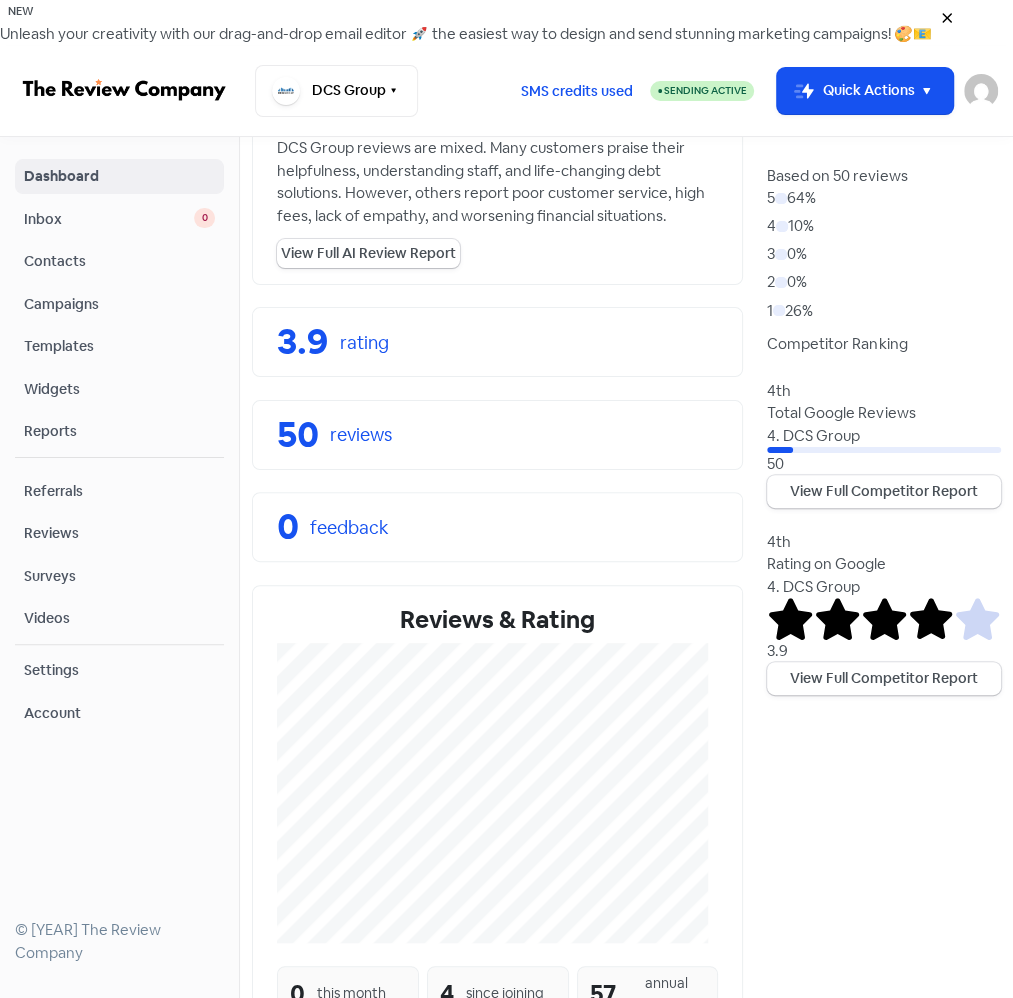 scroll, scrollTop: 300, scrollLeft: 0, axis: vertical 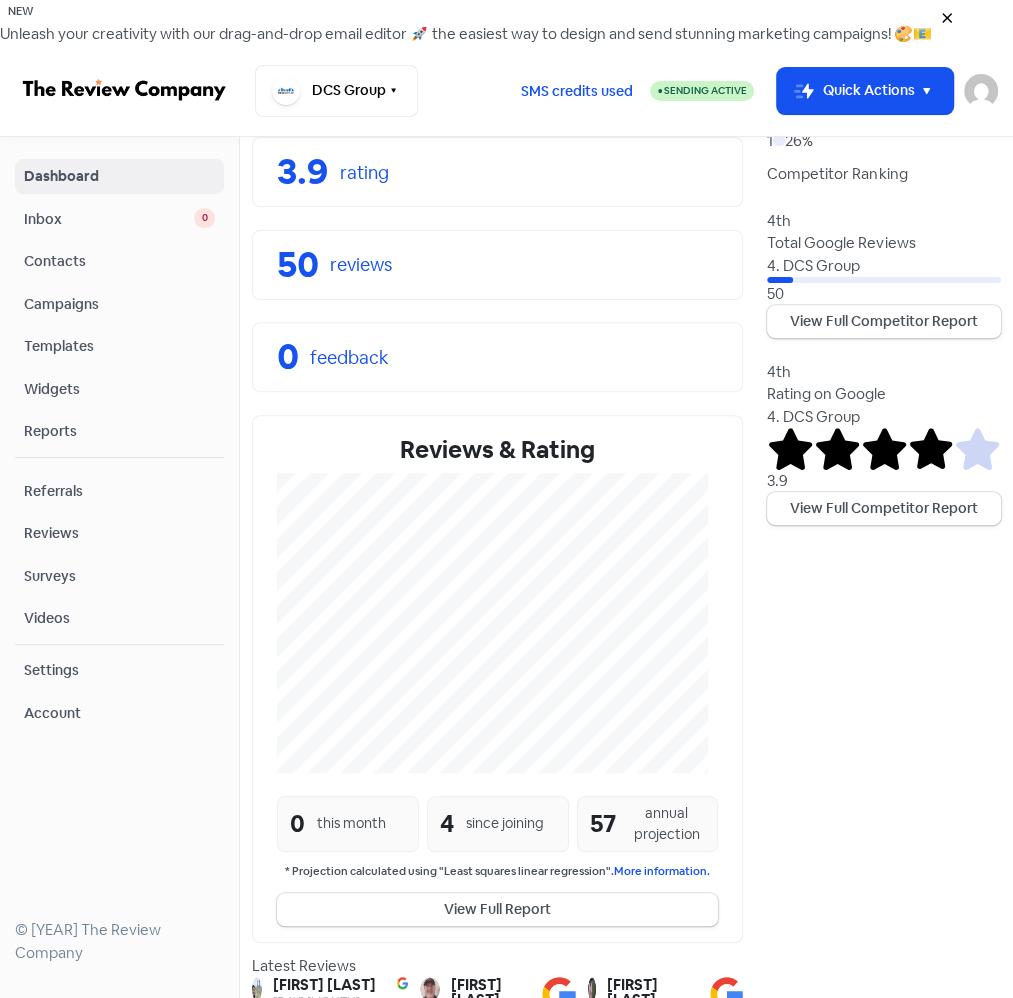 click on "[FIRST] [LAST]" at bounding box center (324, 984) 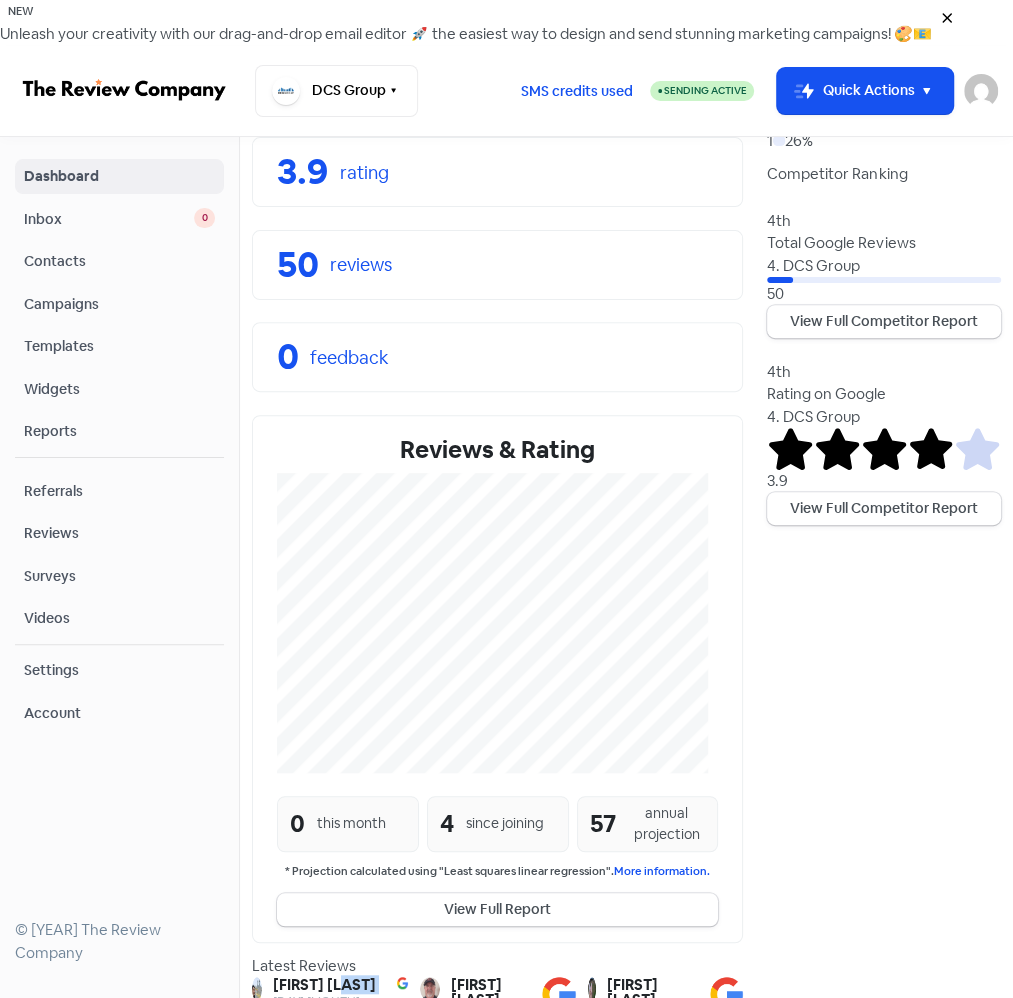 click on "[FIRST] [LAST]" at bounding box center [324, 984] 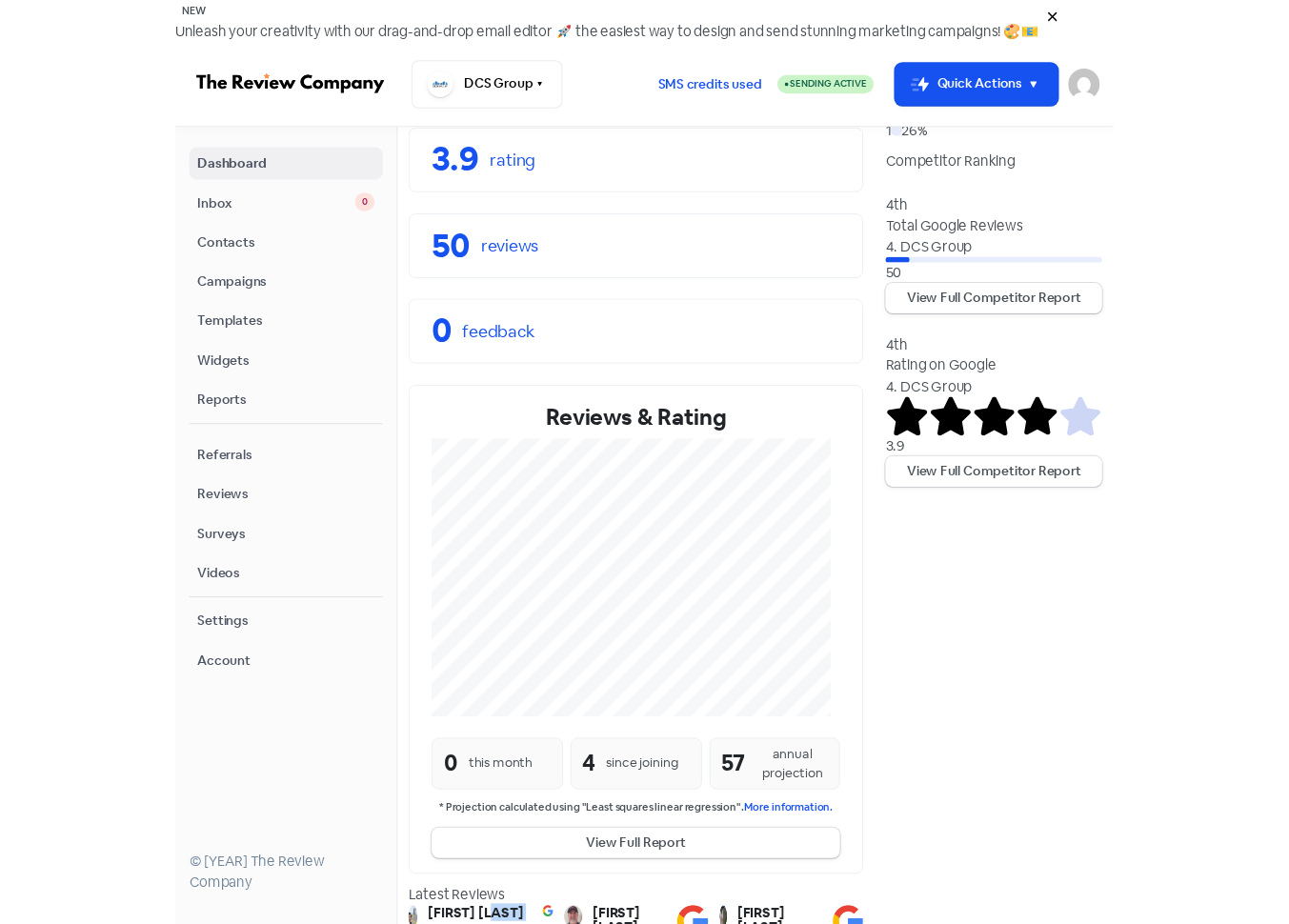 scroll, scrollTop: 302, scrollLeft: 0, axis: vertical 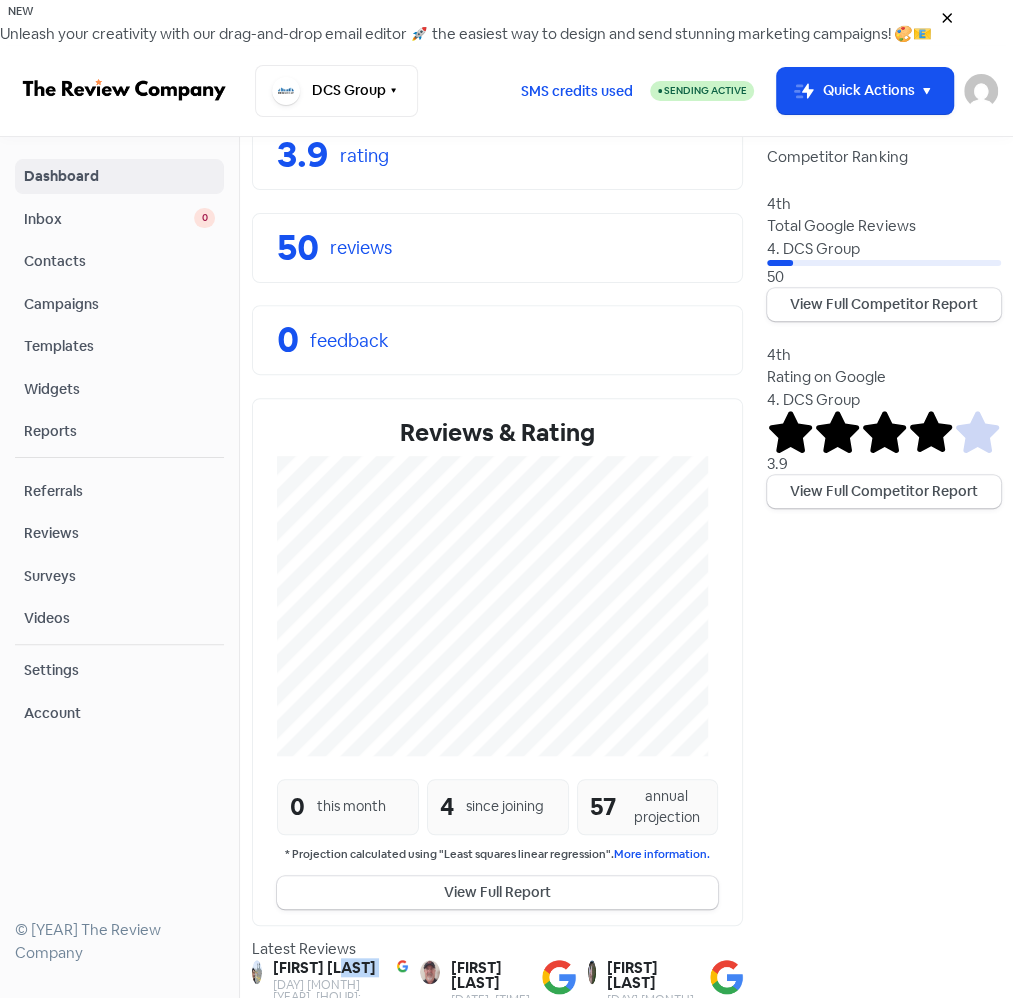 click on "[FIRST] [LAST] [DAY] [MONTH] [YEAR], [HOUR]:[MINUTE] [AM/PM]" at bounding box center [324, 987] 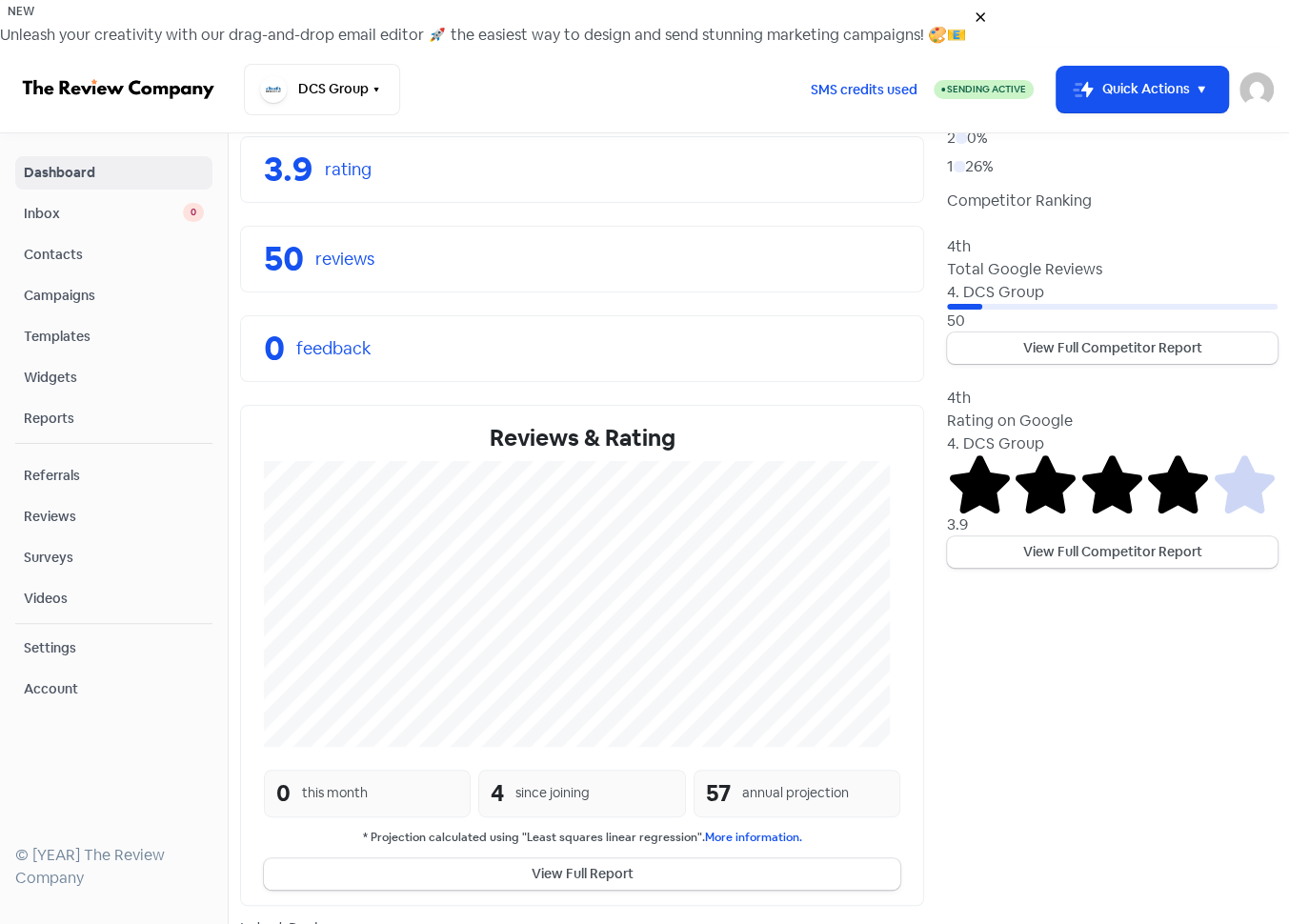 scroll, scrollTop: 0, scrollLeft: 0, axis: both 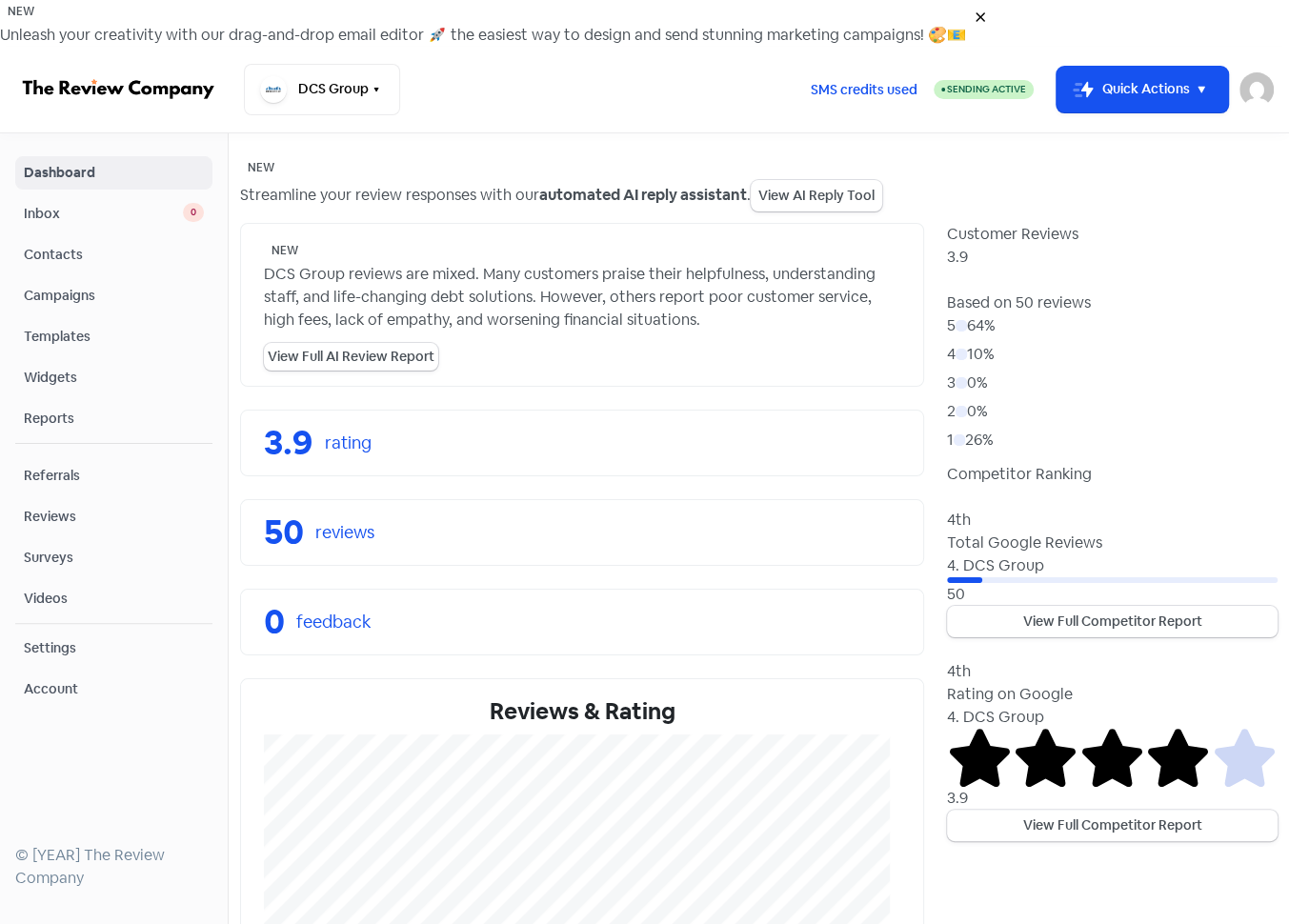 click on "Reviews" at bounding box center [113, 516] 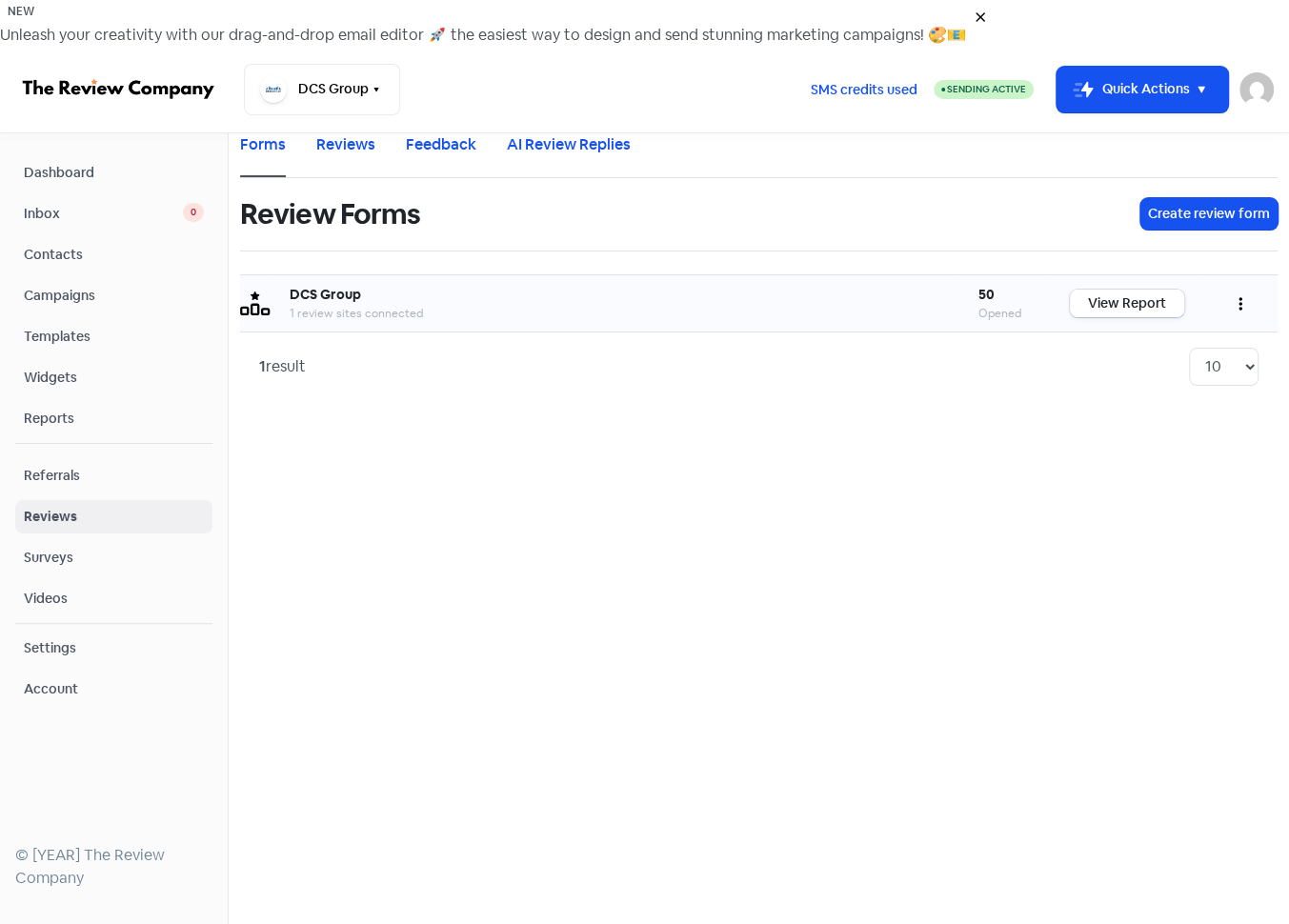 click on "View Report" at bounding box center (1127, 303) 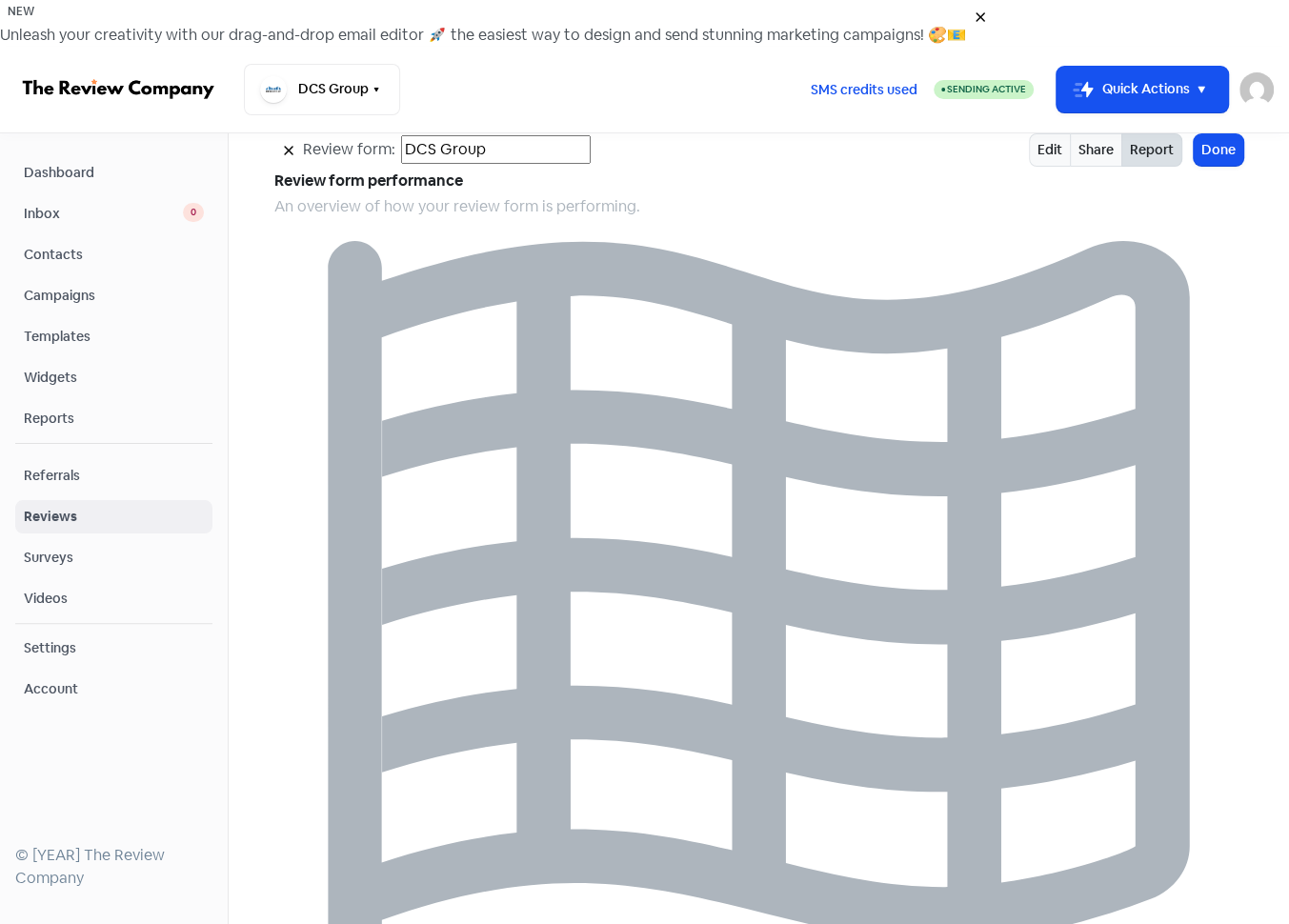 scroll, scrollTop: 1657, scrollLeft: 0, axis: vertical 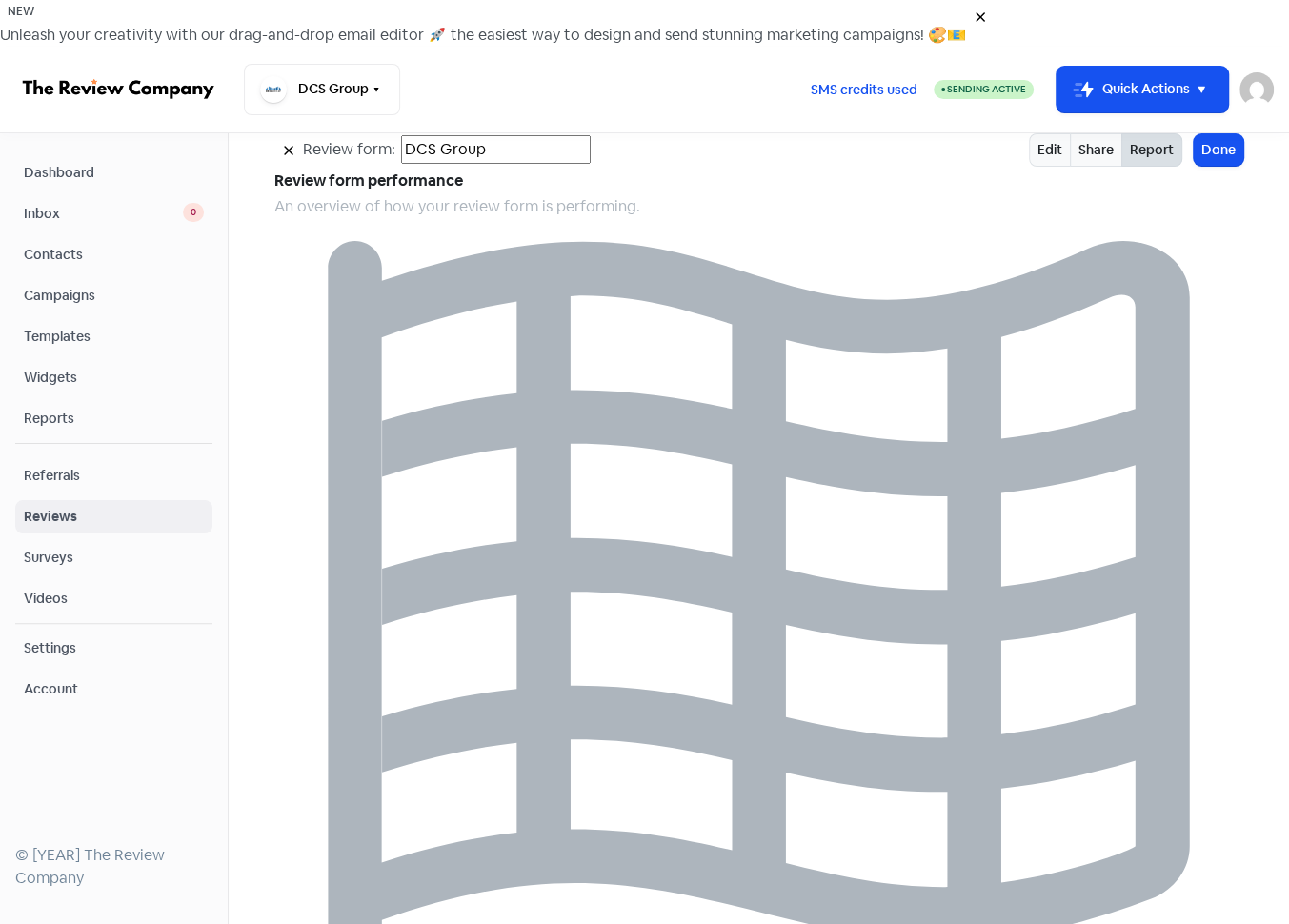 click on "3" at bounding box center [1047, 6561] 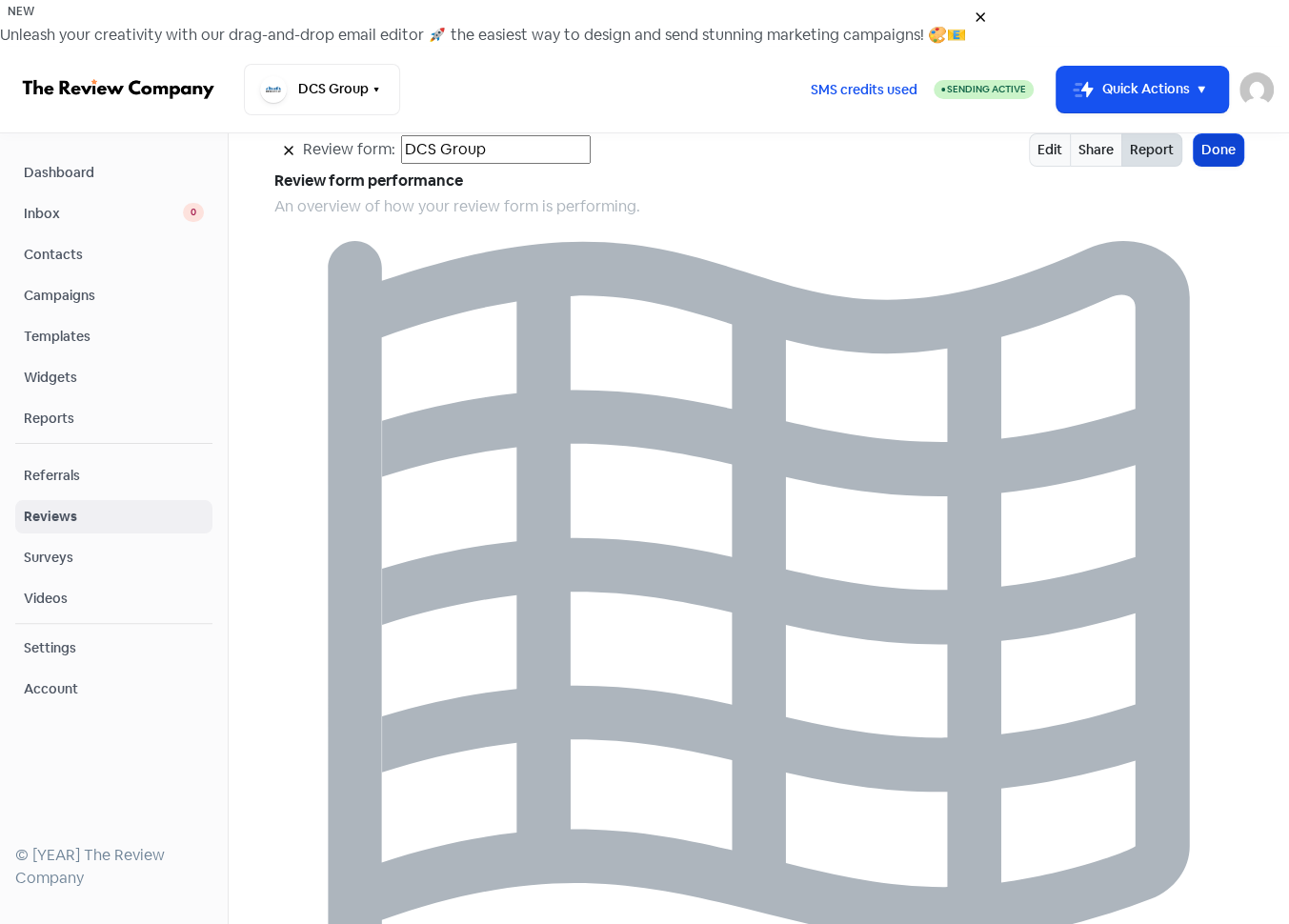 click on "Done" at bounding box center [1219, 150] 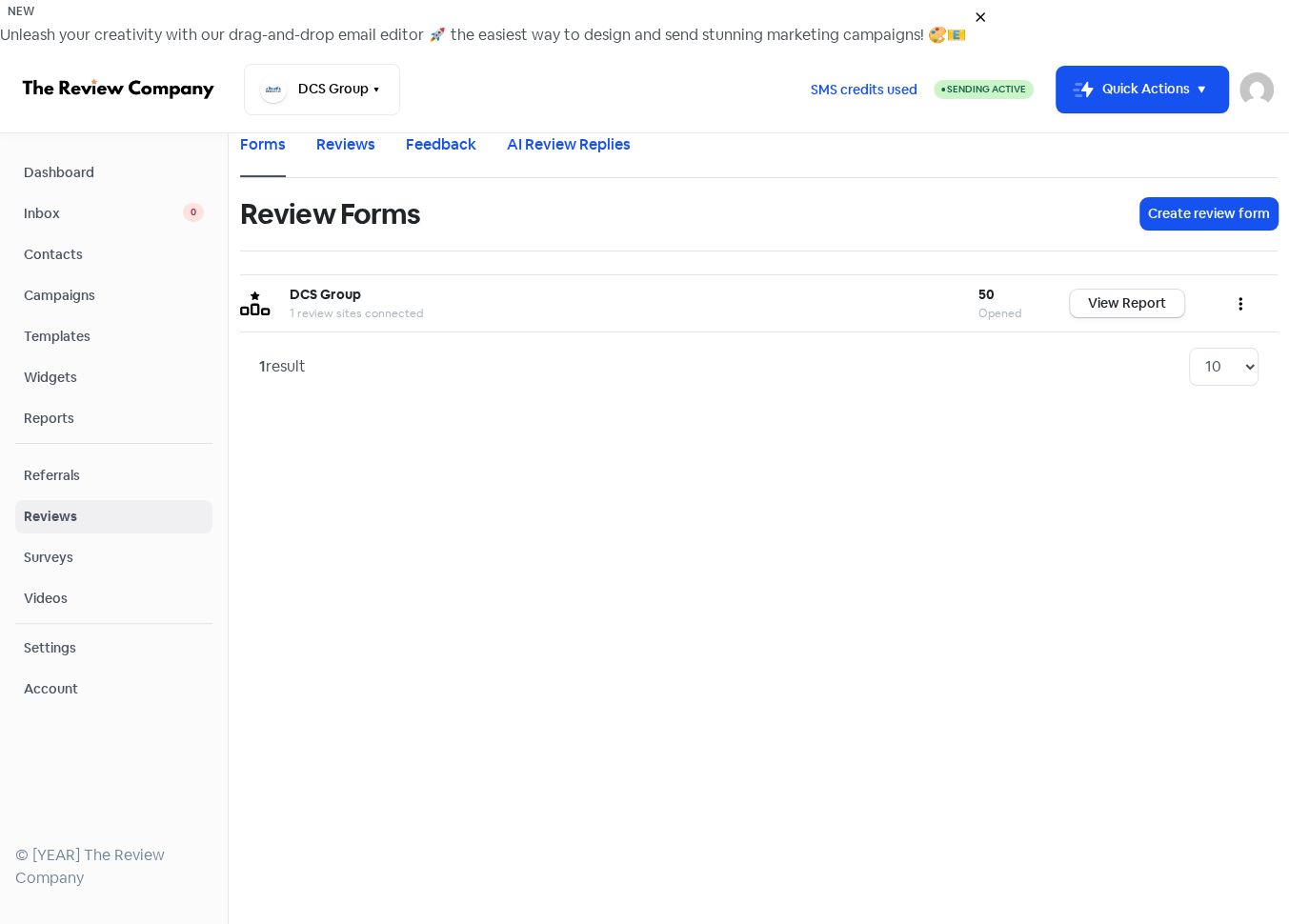 click on "Dashboard" at bounding box center (113, 172) 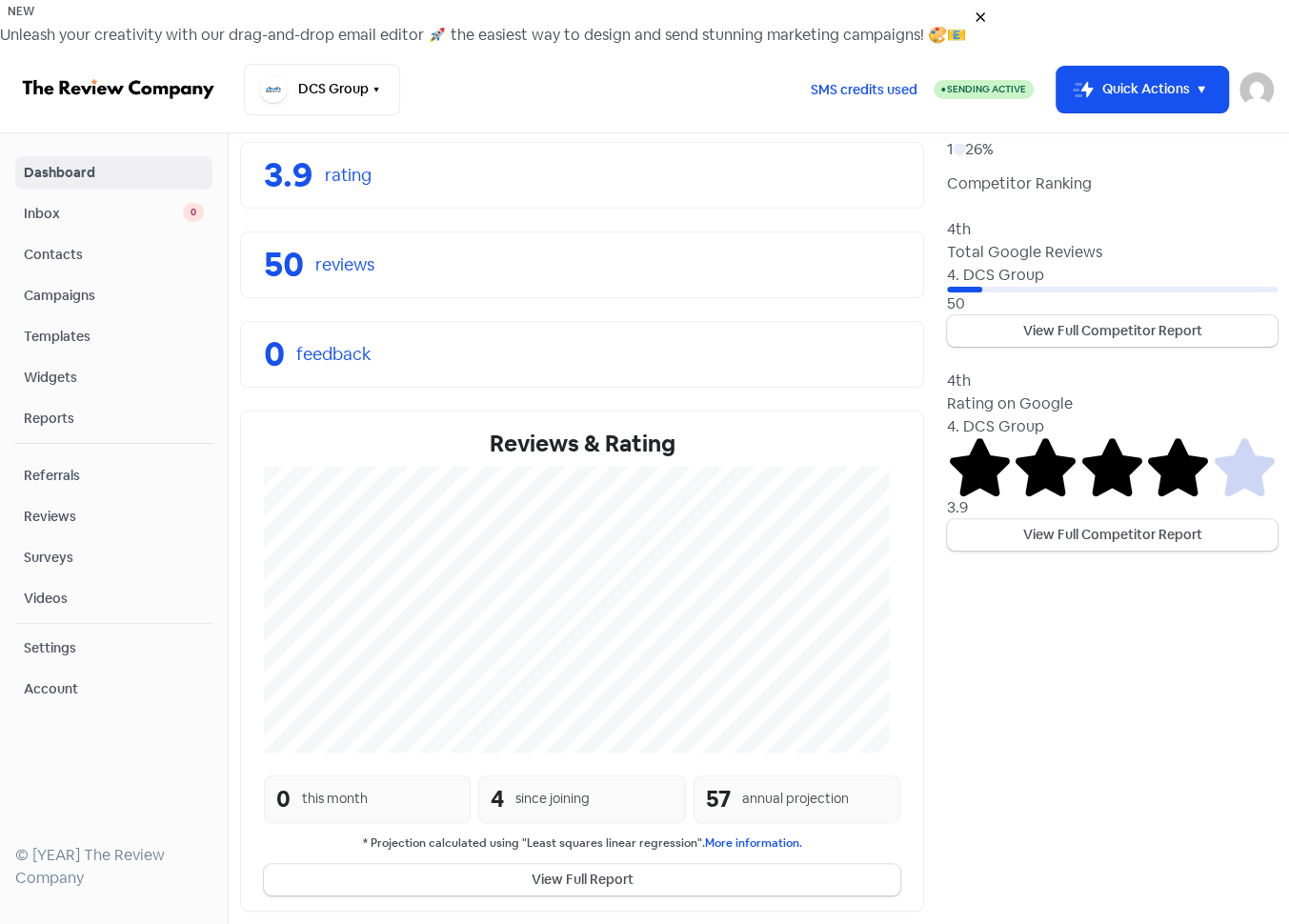 scroll, scrollTop: 291, scrollLeft: 0, axis: vertical 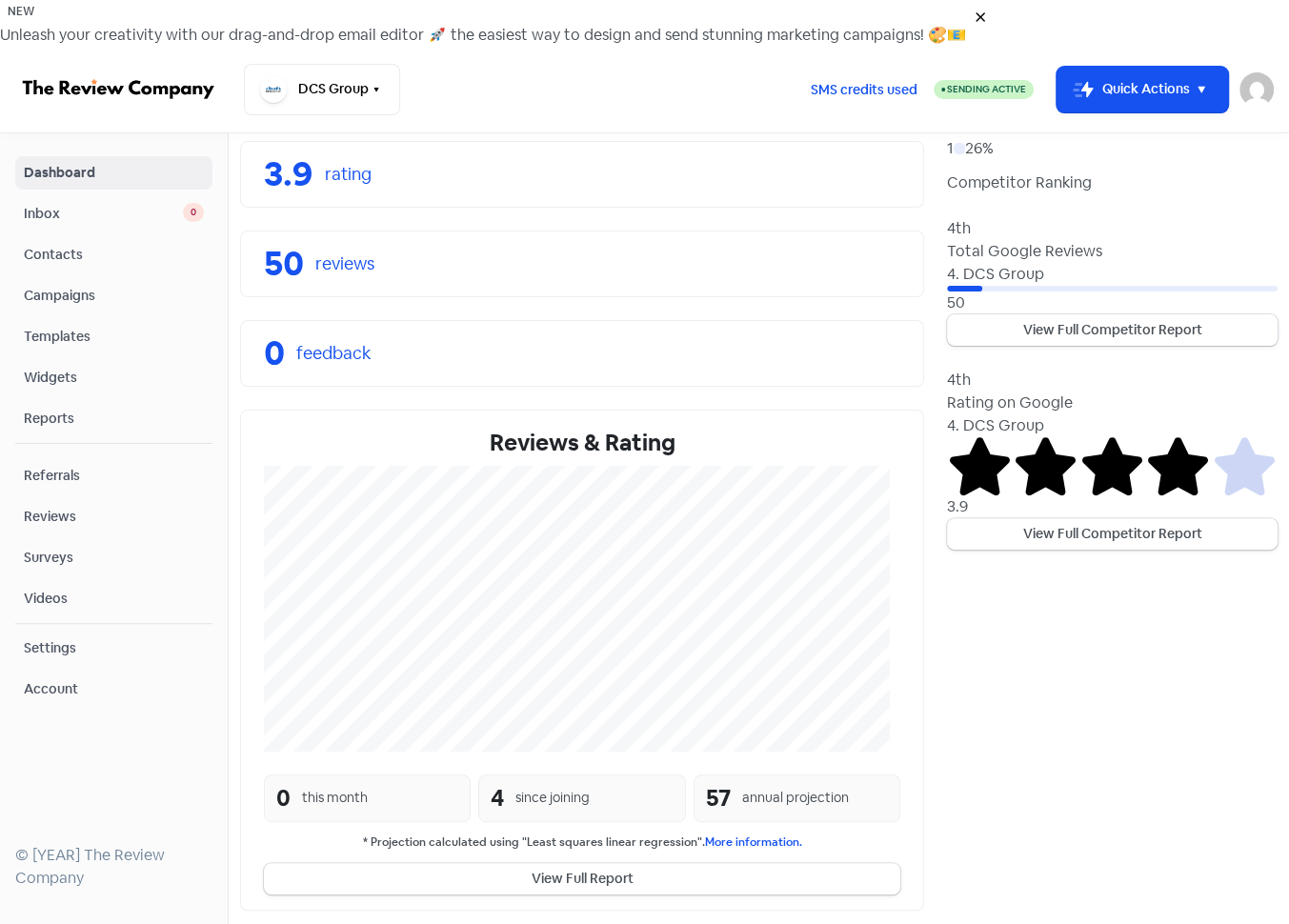 click on "Reviews" at bounding box center (113, 516) 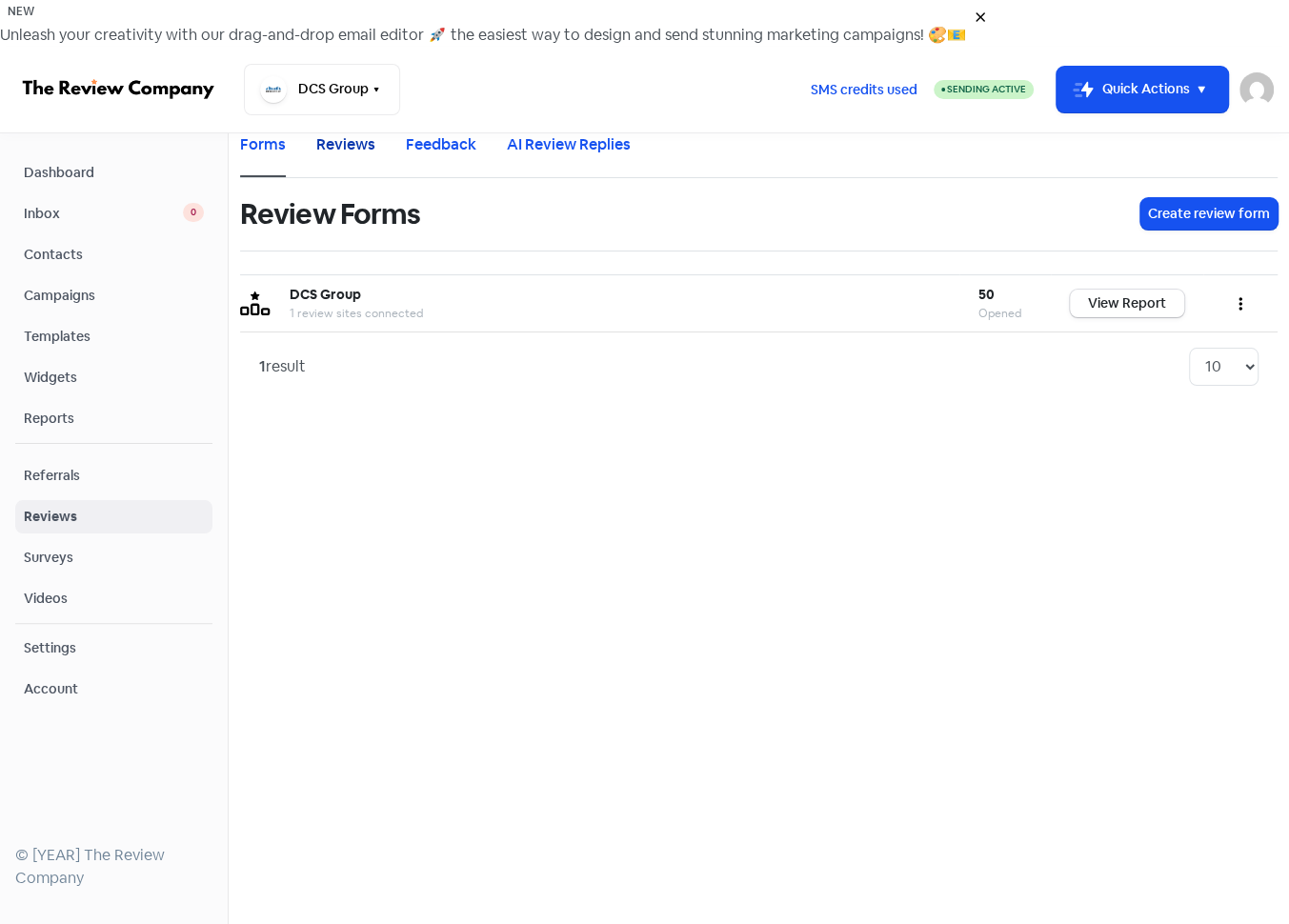 click on "Reviews" at bounding box center [346, 145] 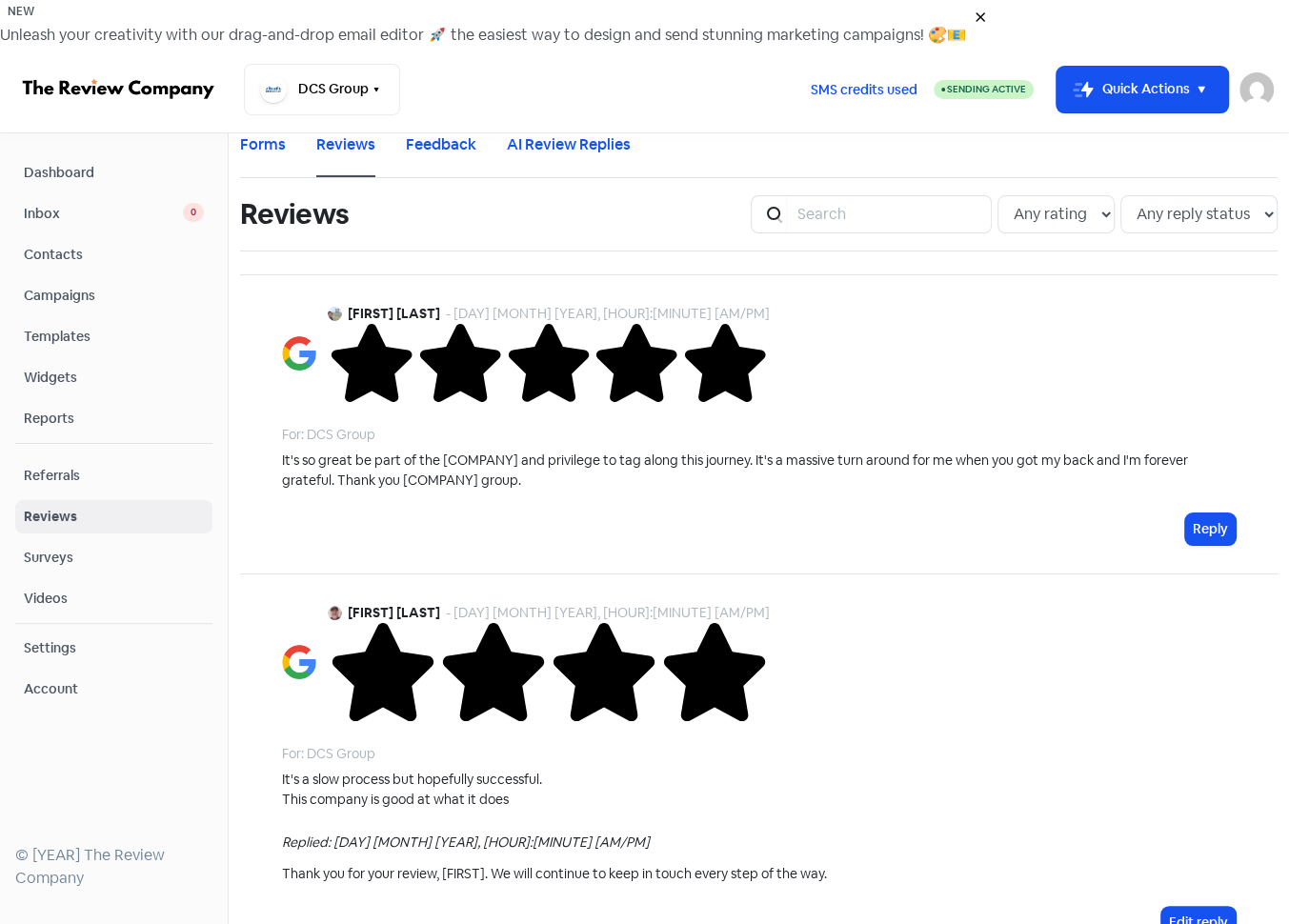 click on "Templates" at bounding box center [113, 336] 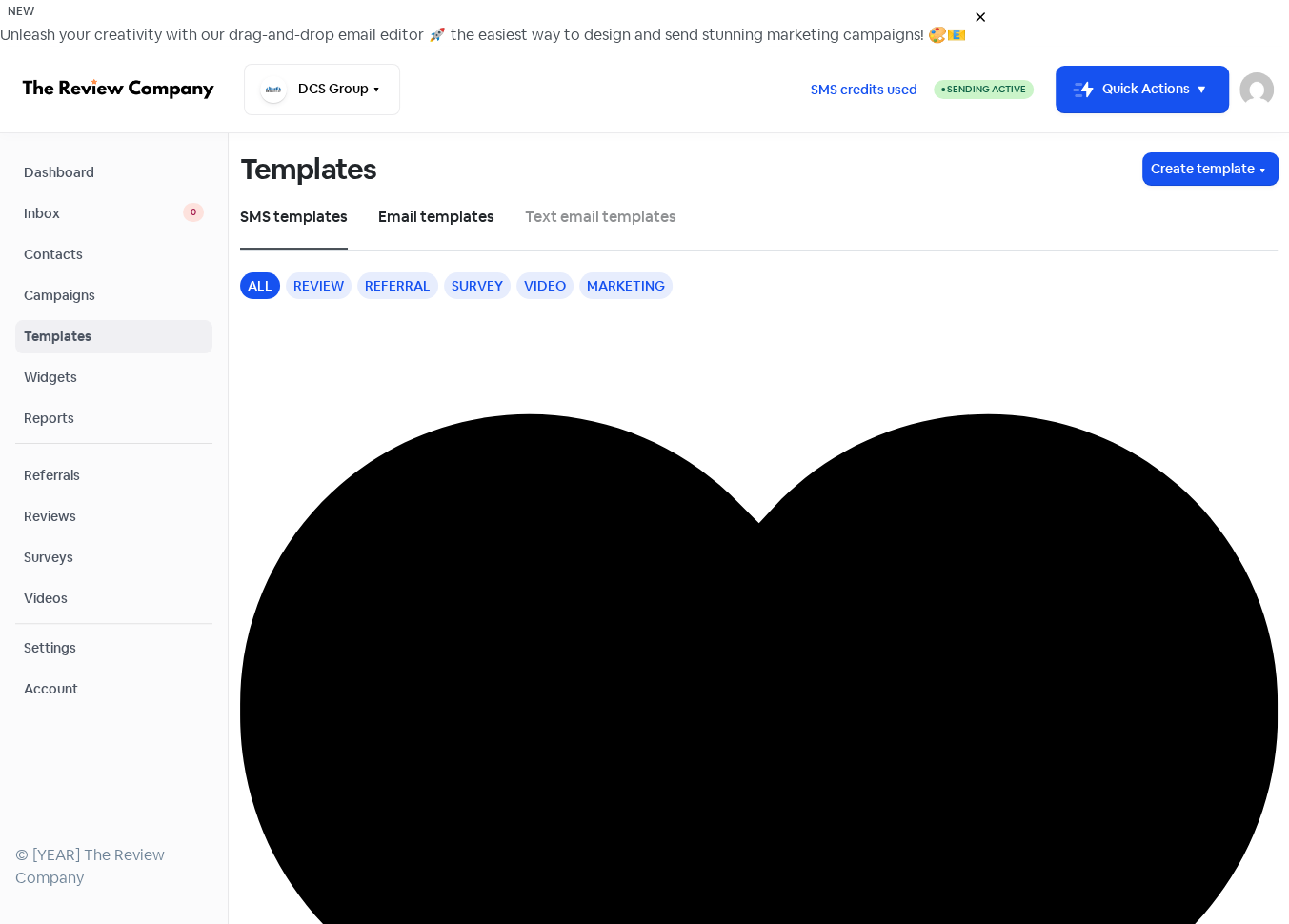 click on "Email templates" at bounding box center (436, 217) 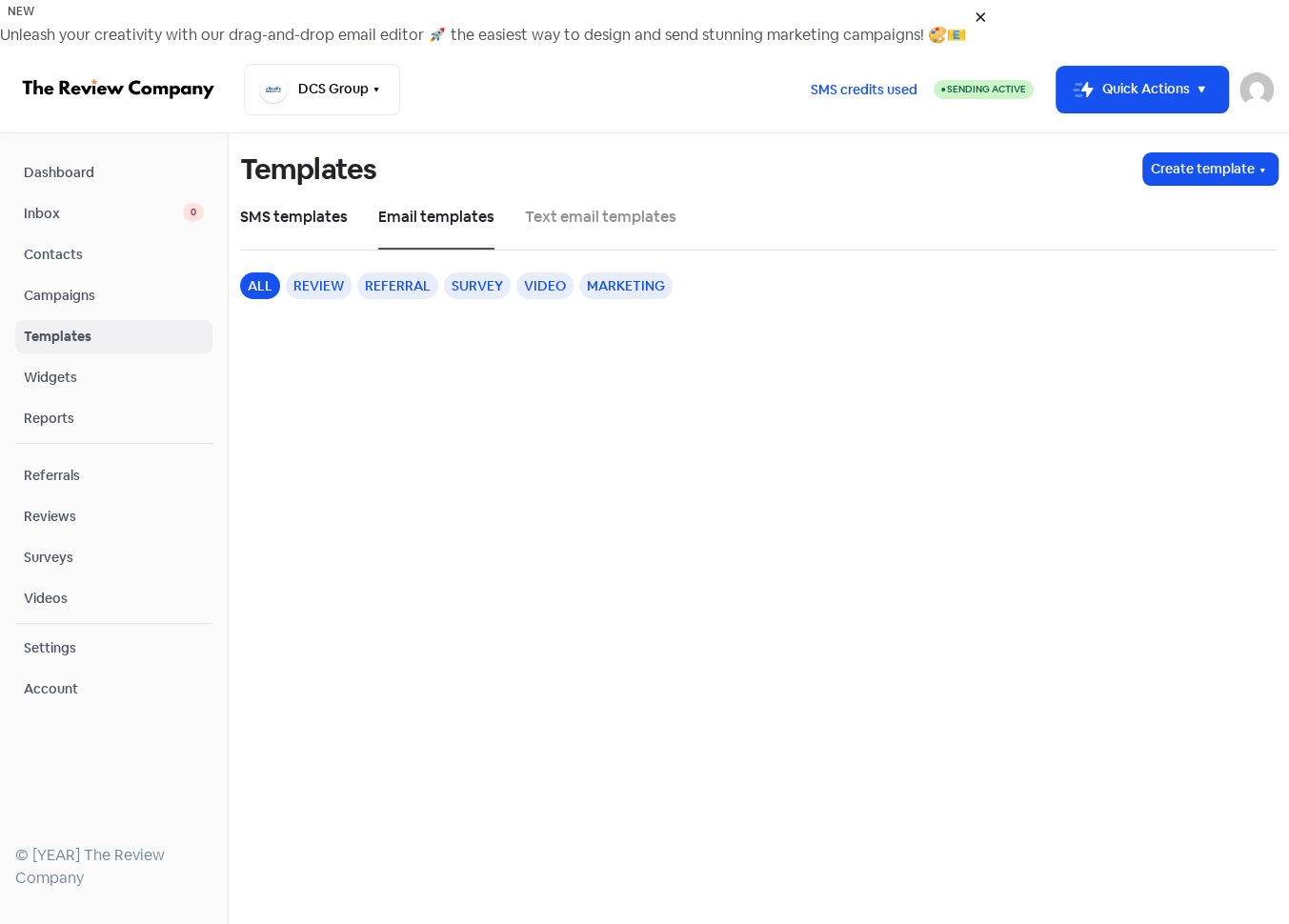 click on "SMS templates" at bounding box center [293, 217] 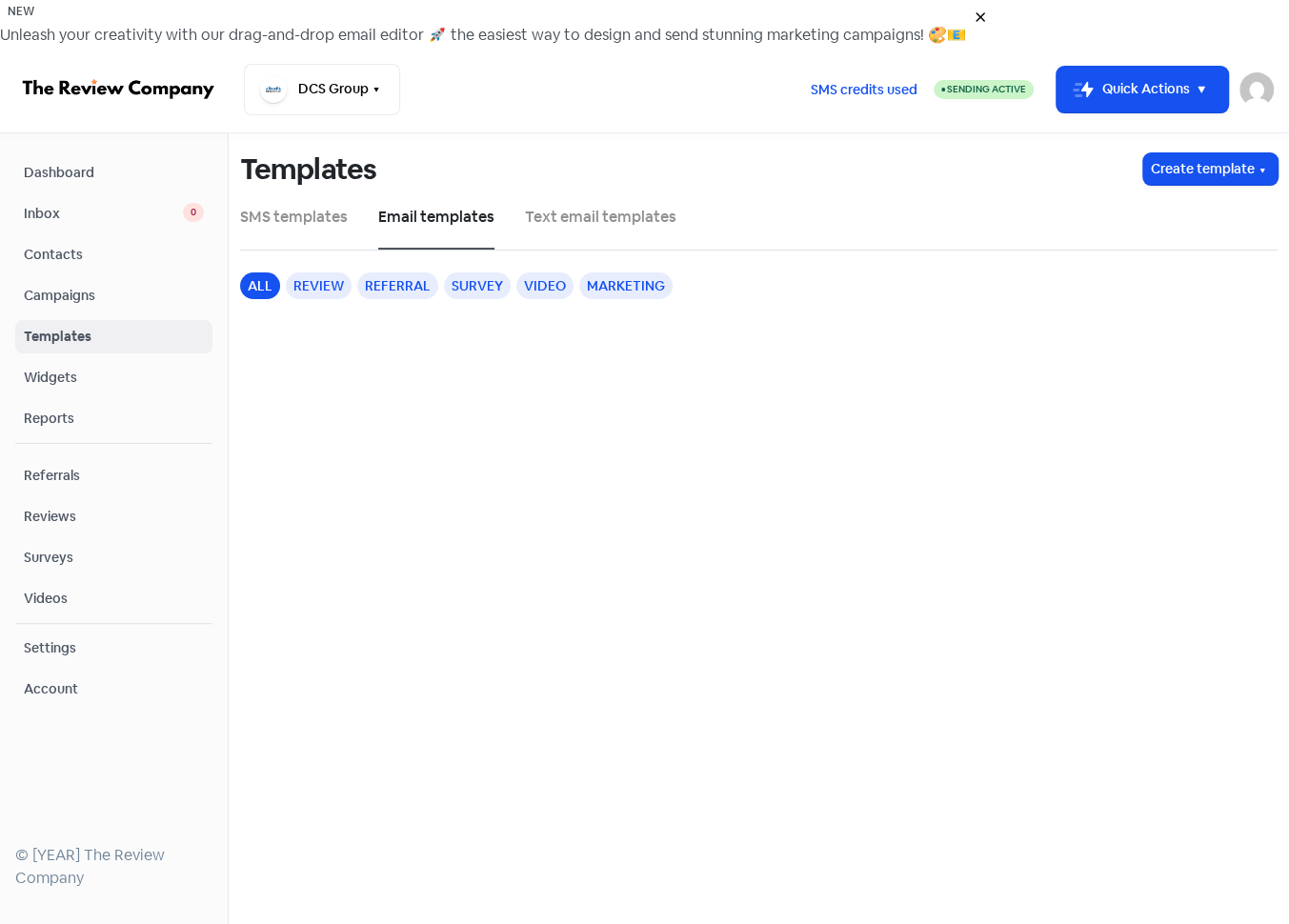 click on "Review" at bounding box center (318, 286) 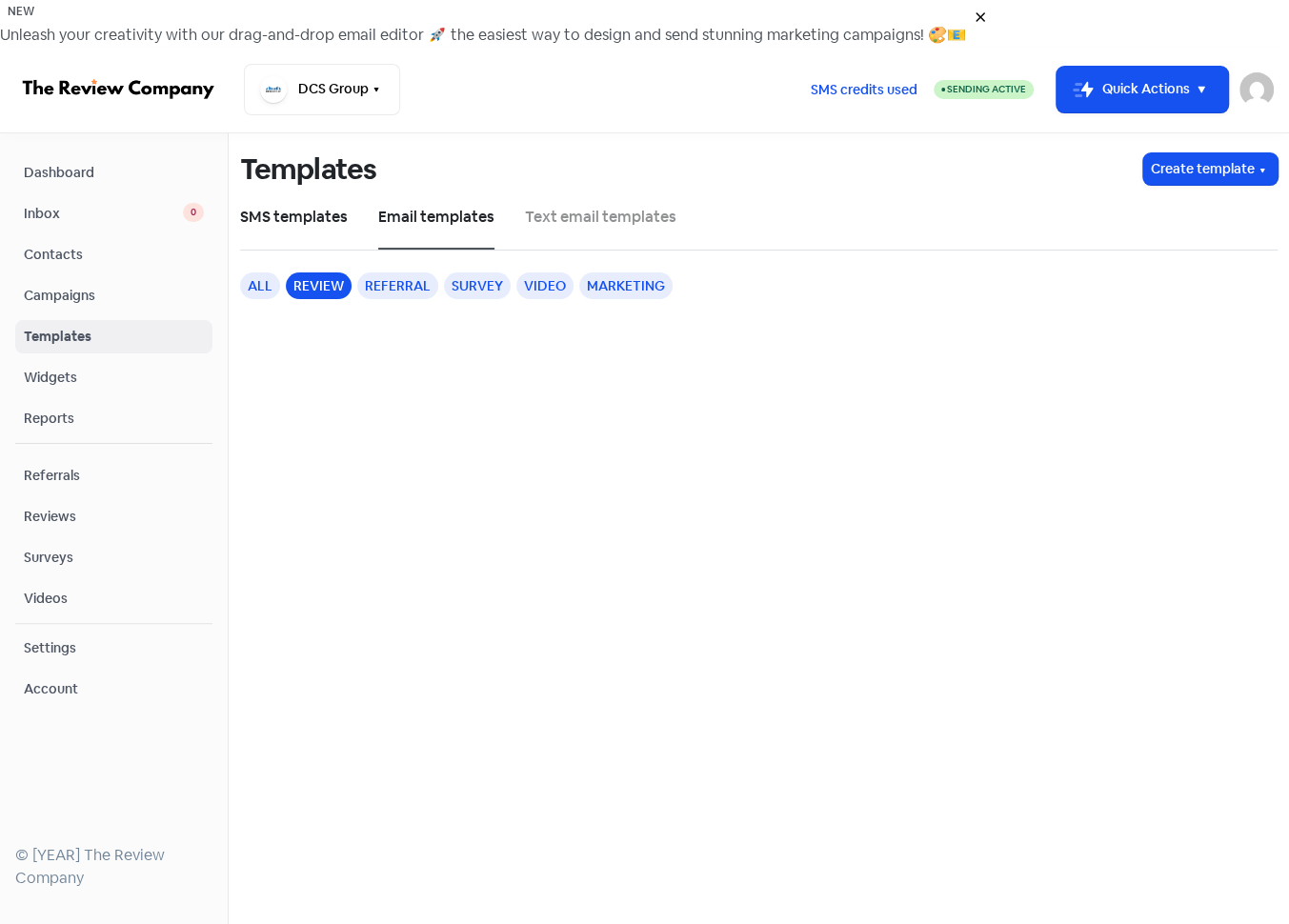 click on "SMS templates" at bounding box center [293, 217] 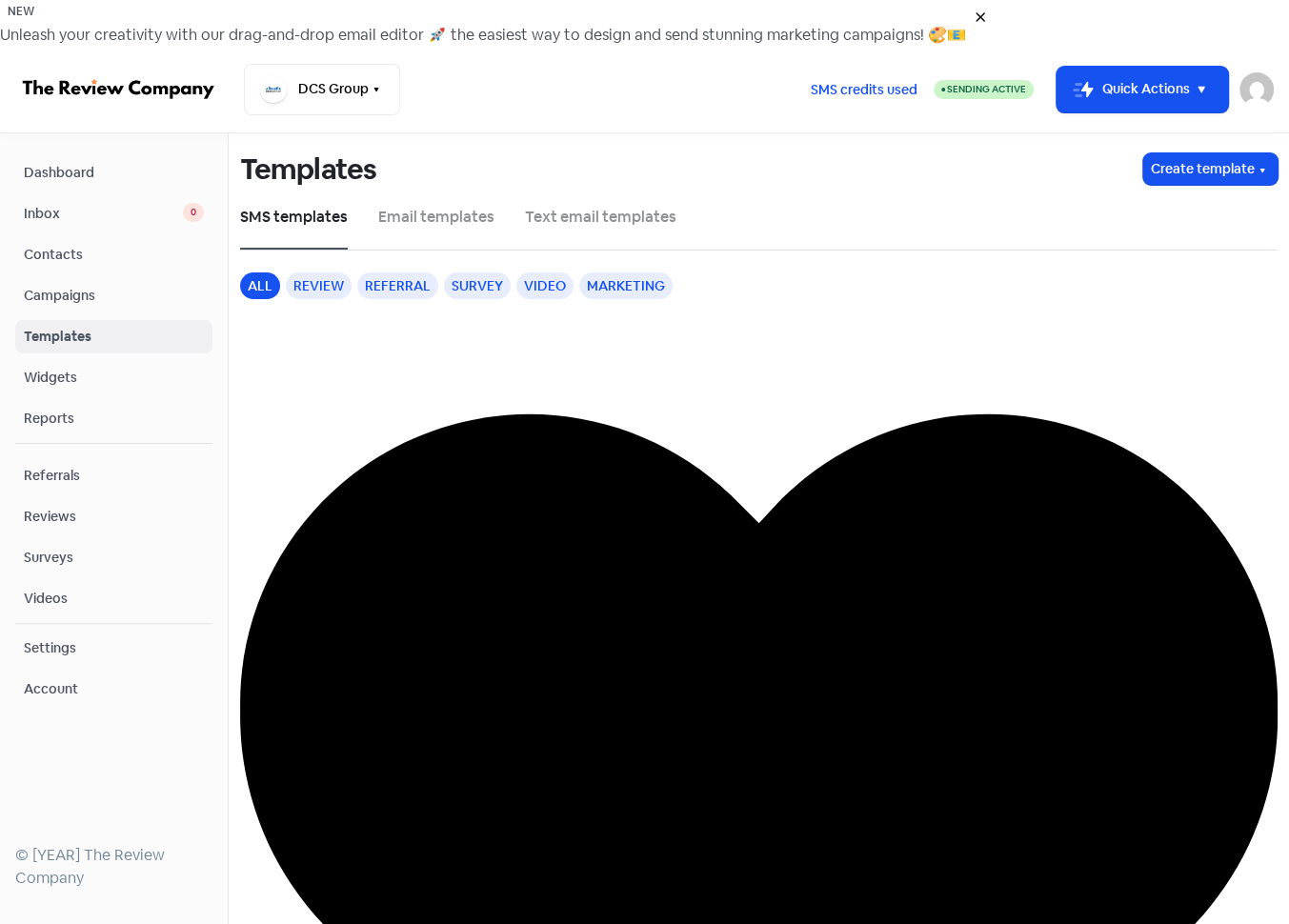 click on "Reviews" at bounding box center [113, 516] 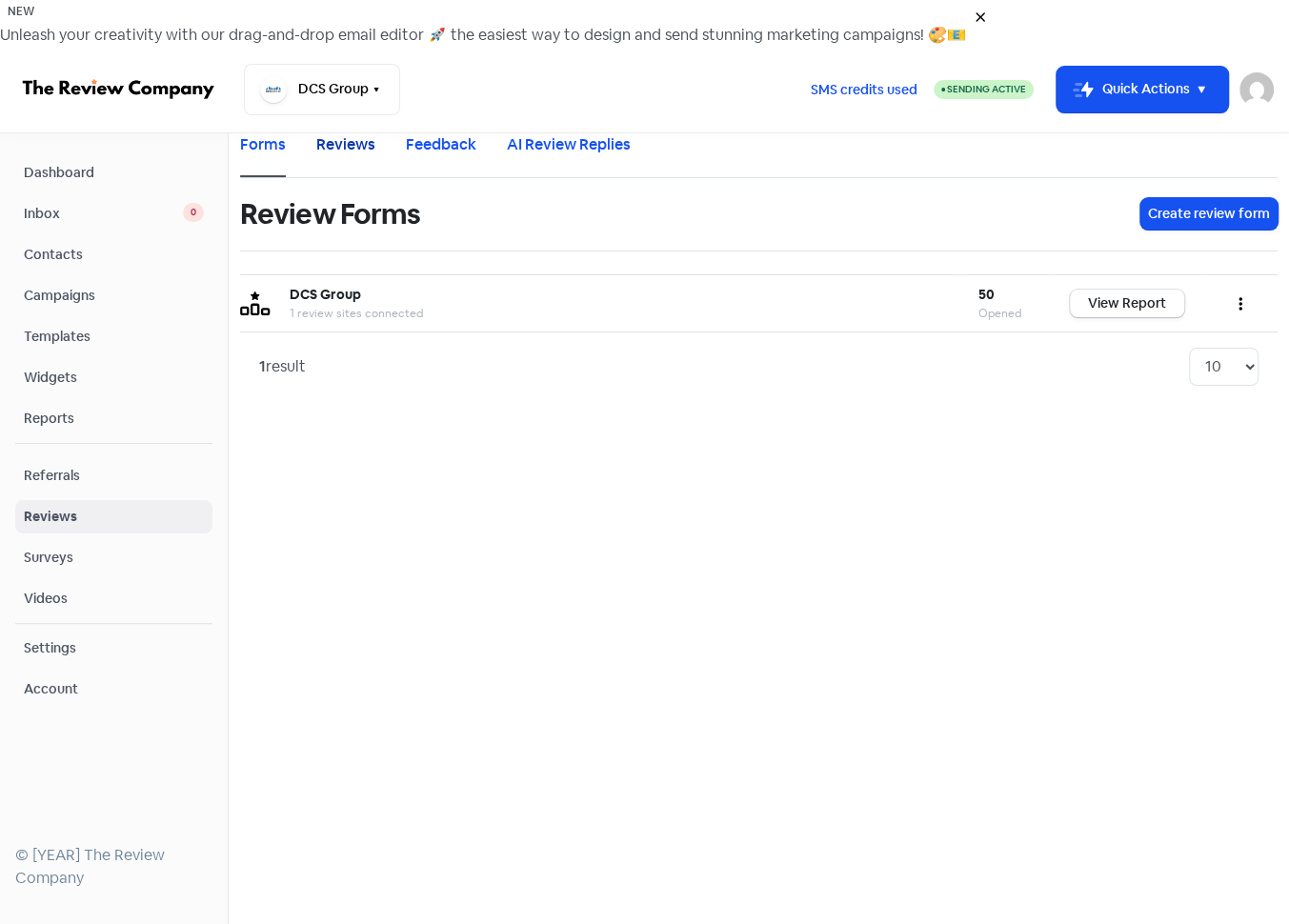 click on "Reviews" at bounding box center [346, 145] 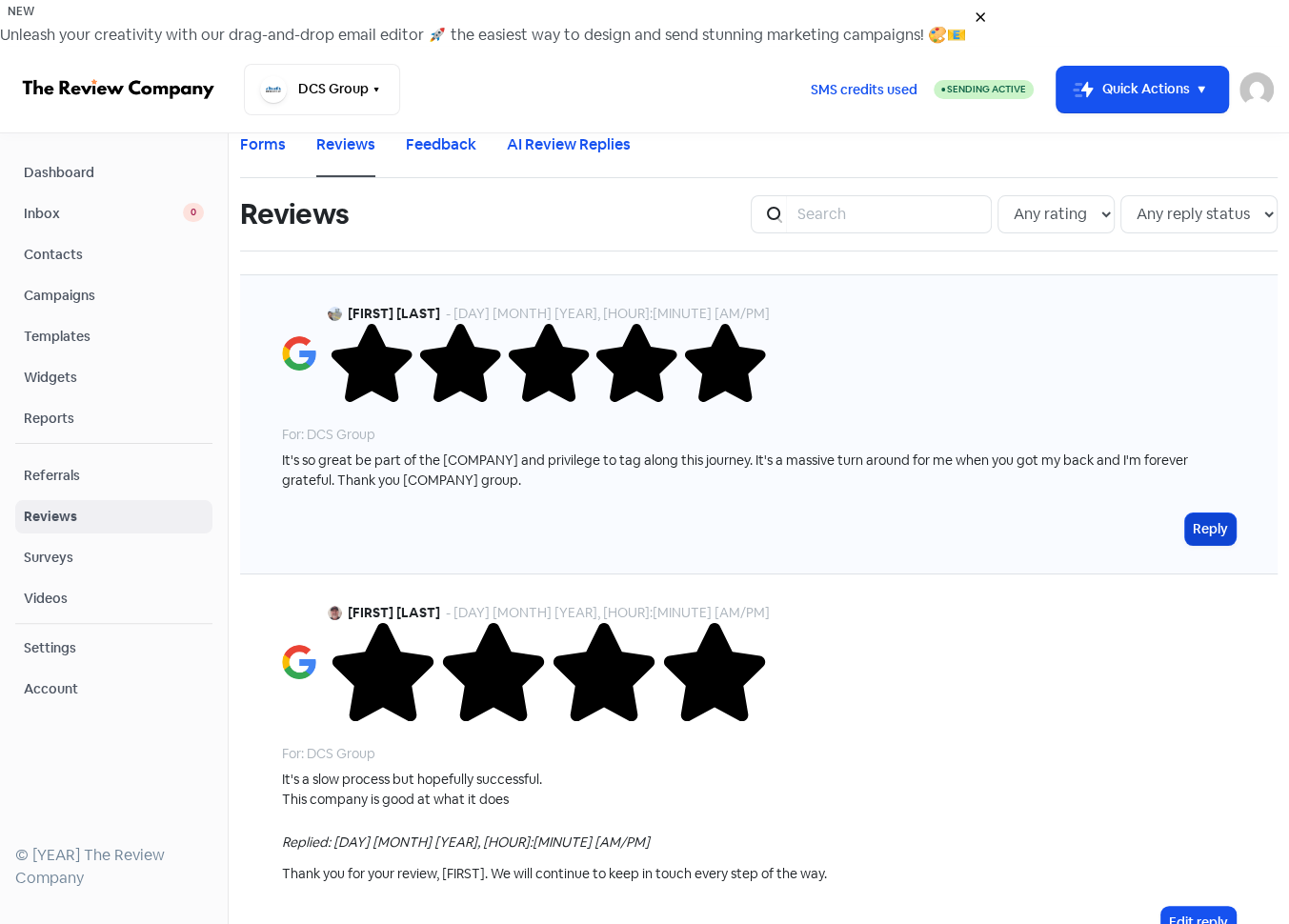 click on "Reply" at bounding box center (1210, 529) 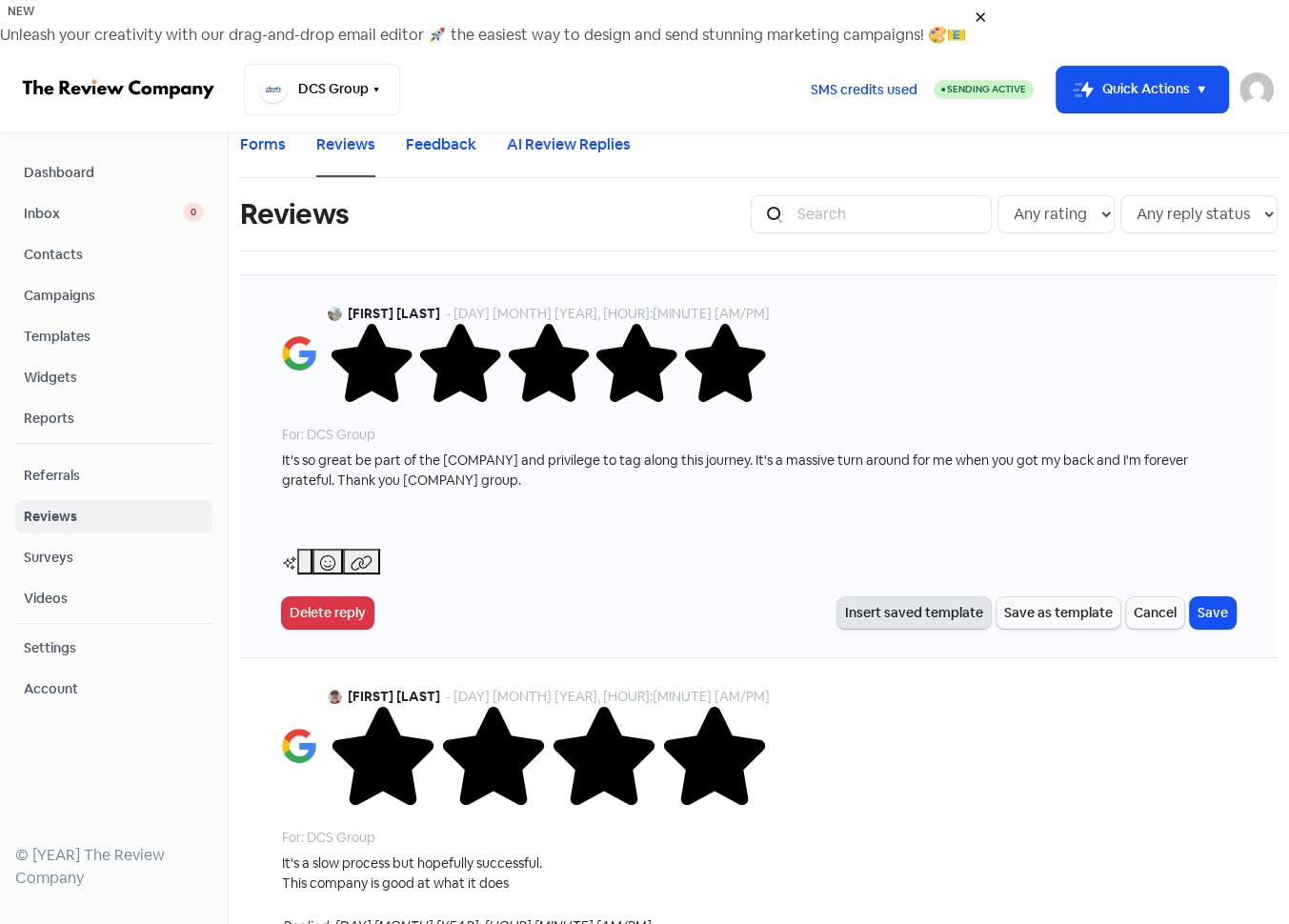 click on "Insert saved template" at bounding box center (914, 613) 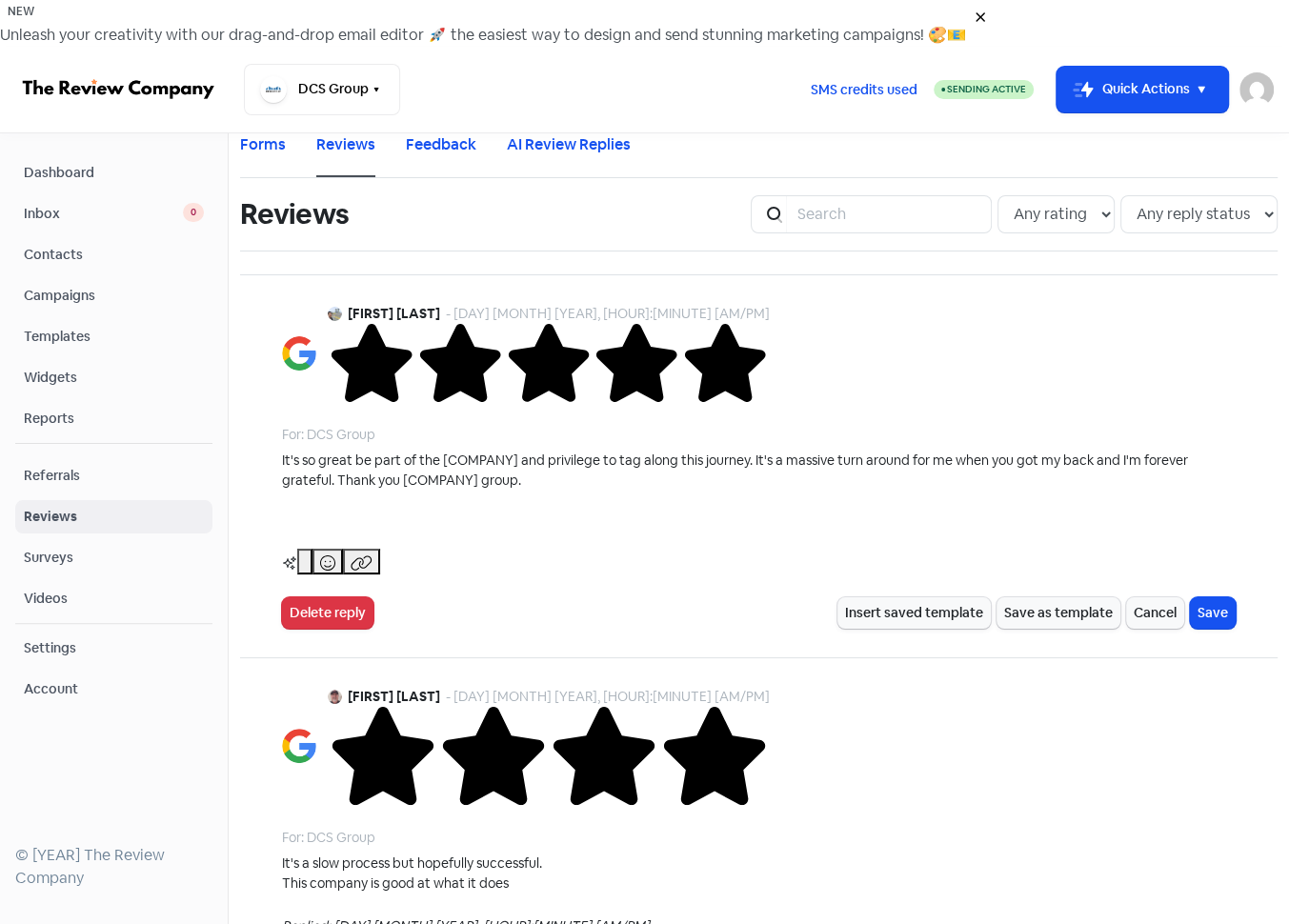click on "Positive" at bounding box center [289, 4563] 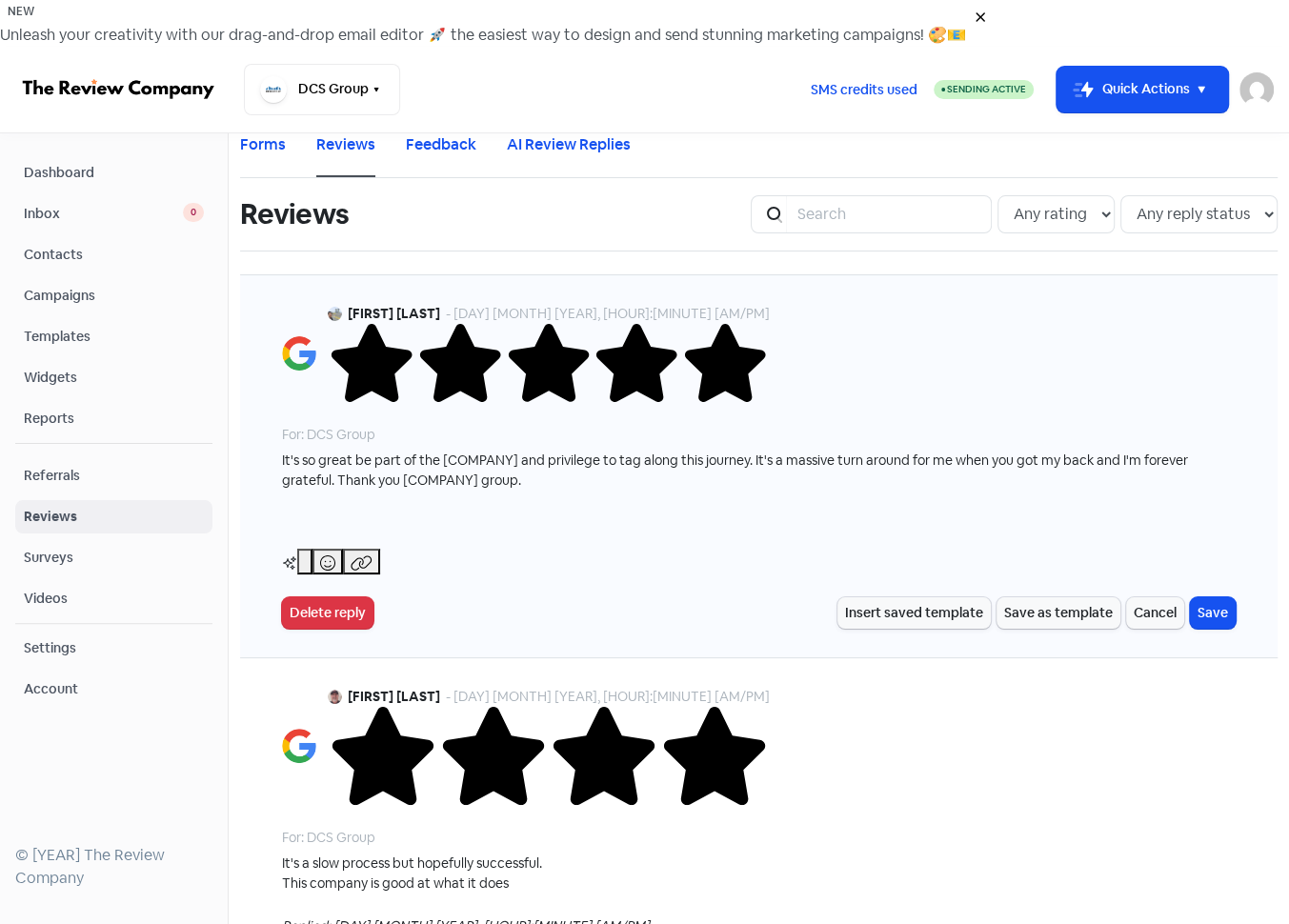 click at bounding box center (758, 523) 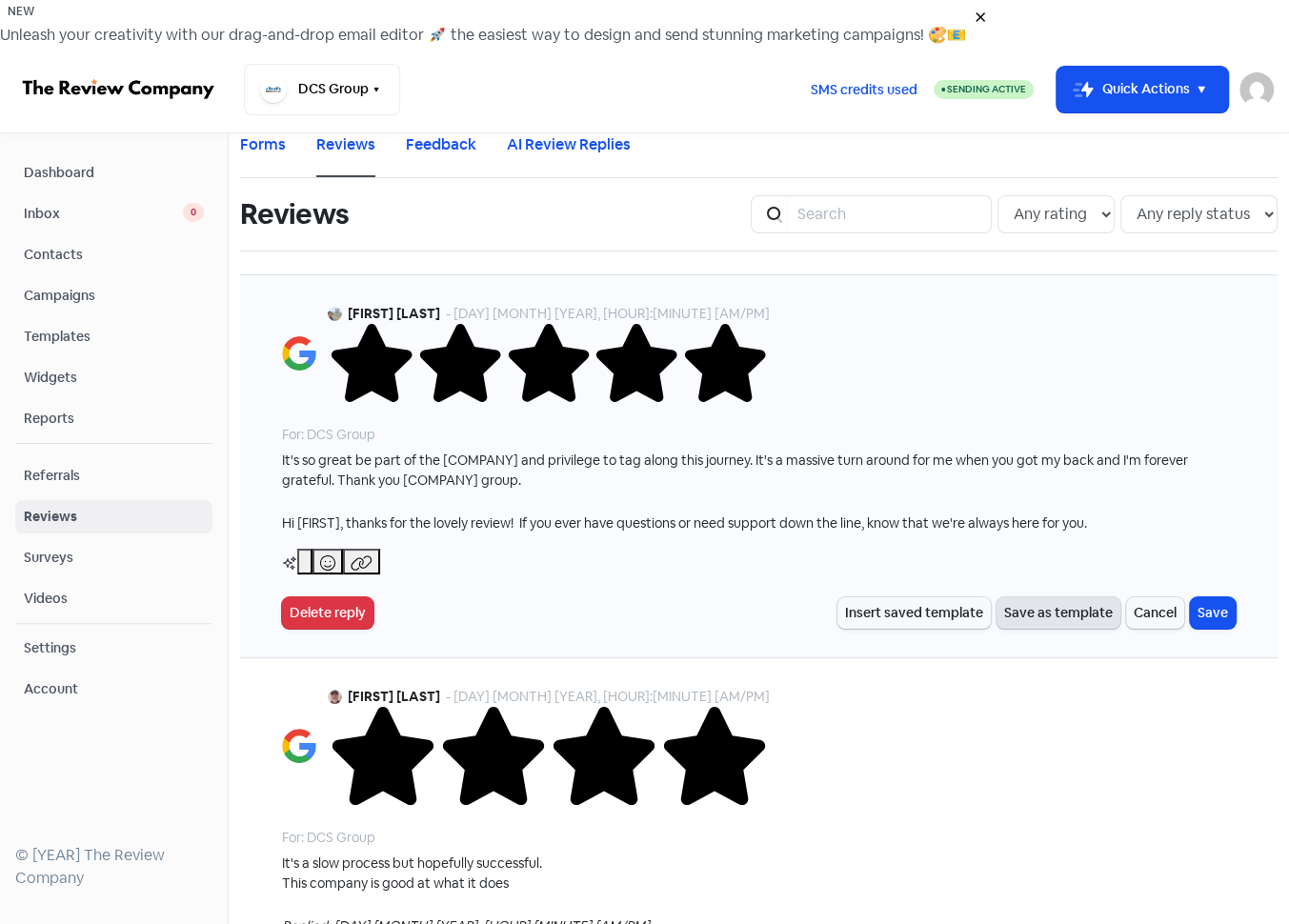 click on "Save as template" at bounding box center (1058, 613) 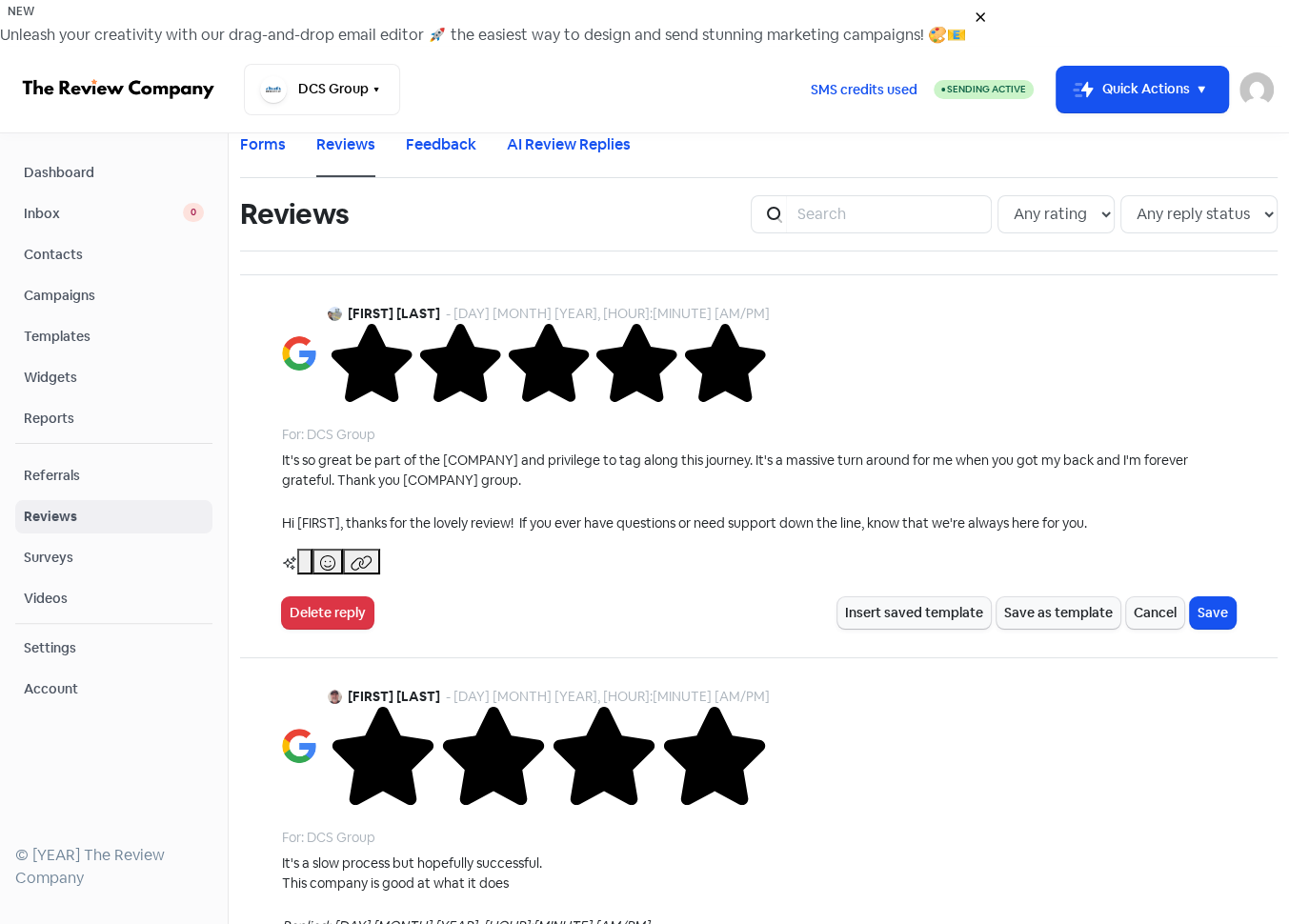 click on "Create Review Reply Template" at bounding box center [759, 4678] 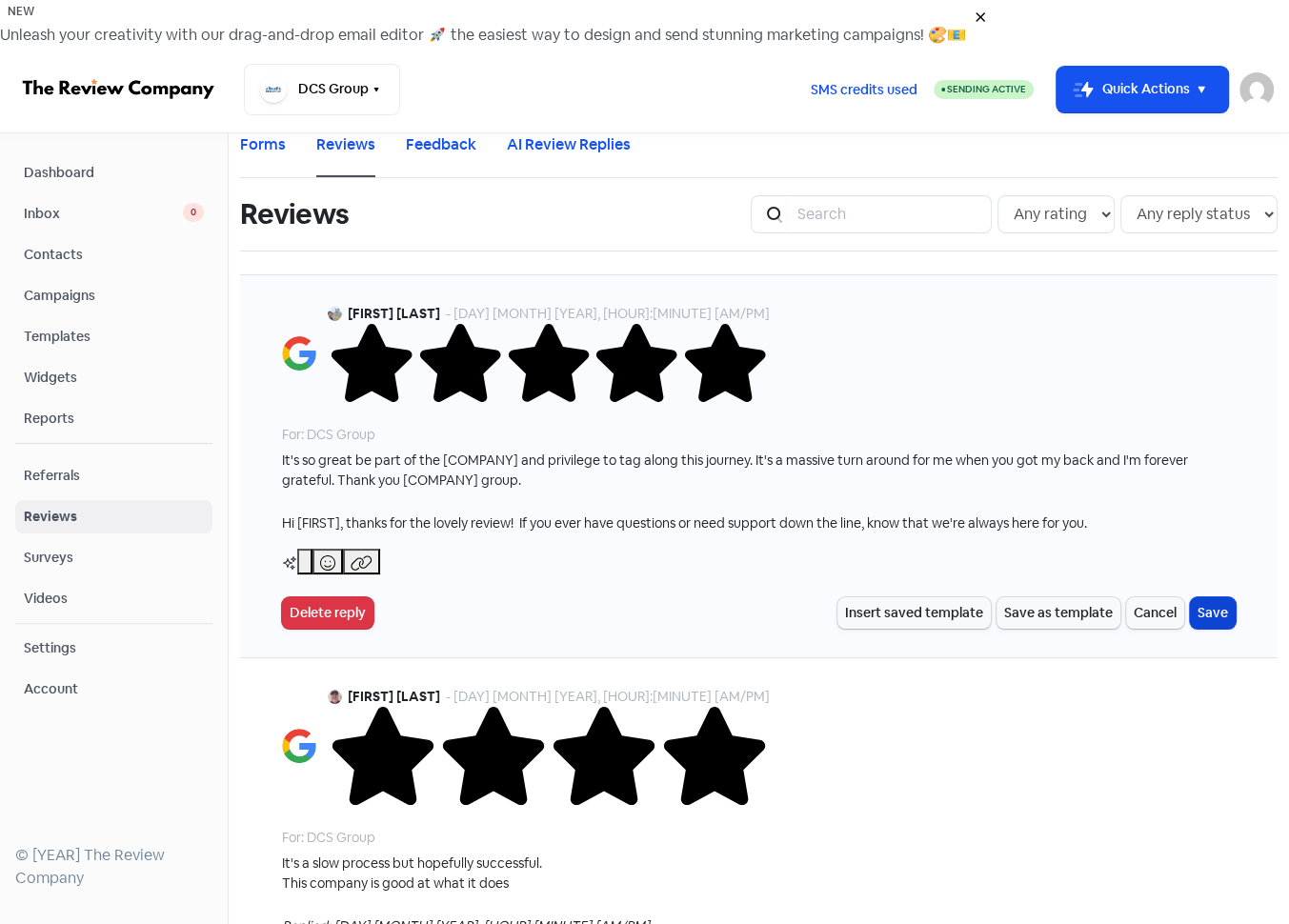 click on "Save" at bounding box center [1213, 613] 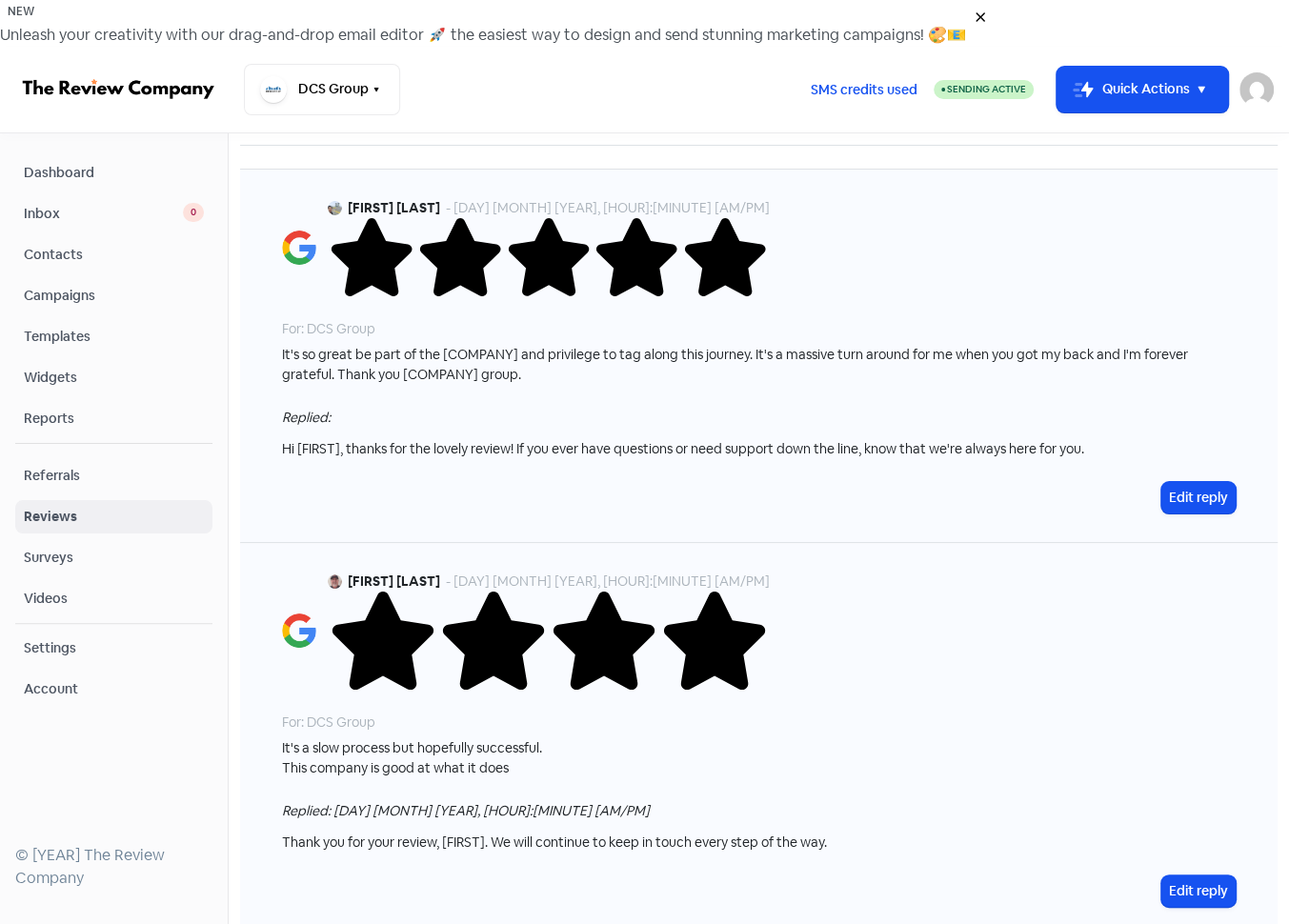 scroll, scrollTop: 0, scrollLeft: 0, axis: both 